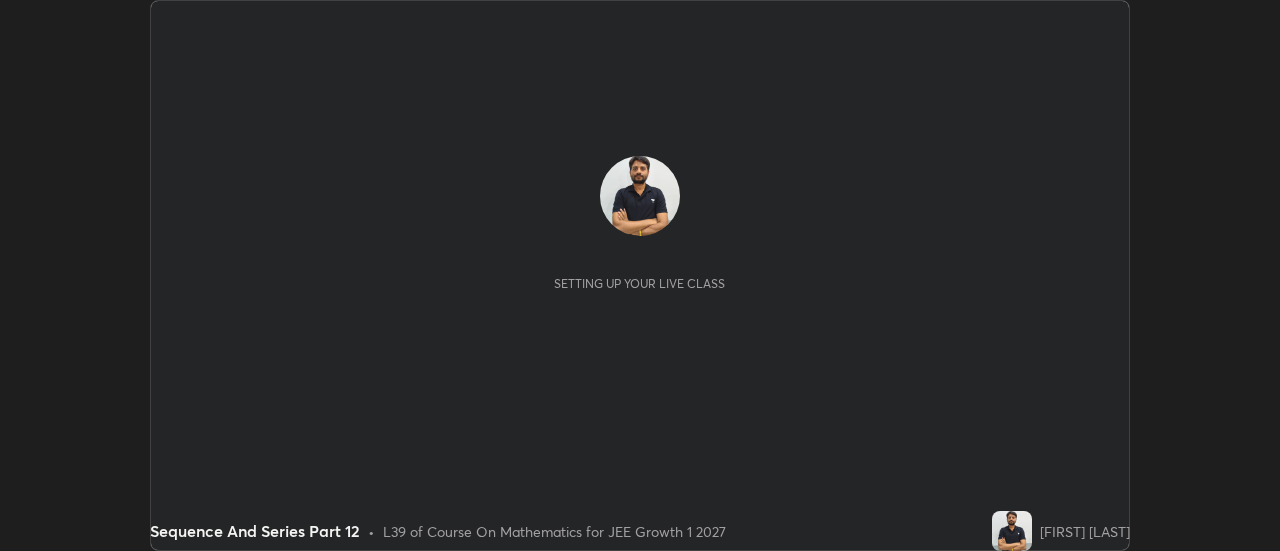 scroll, scrollTop: 0, scrollLeft: 0, axis: both 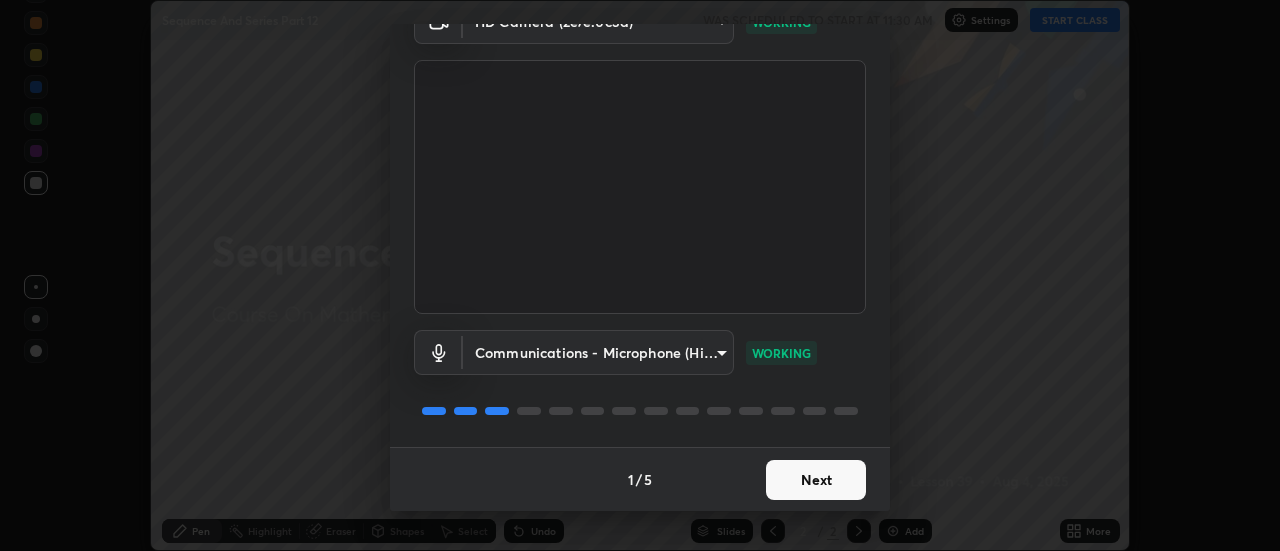 click on "Next" at bounding box center [816, 480] 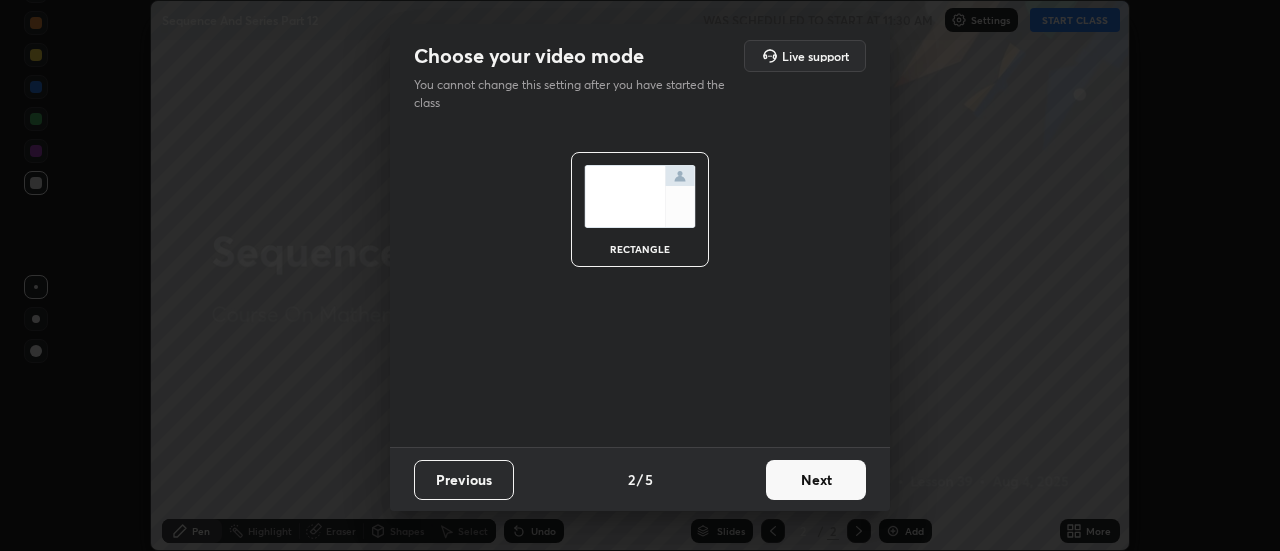 scroll, scrollTop: 0, scrollLeft: 0, axis: both 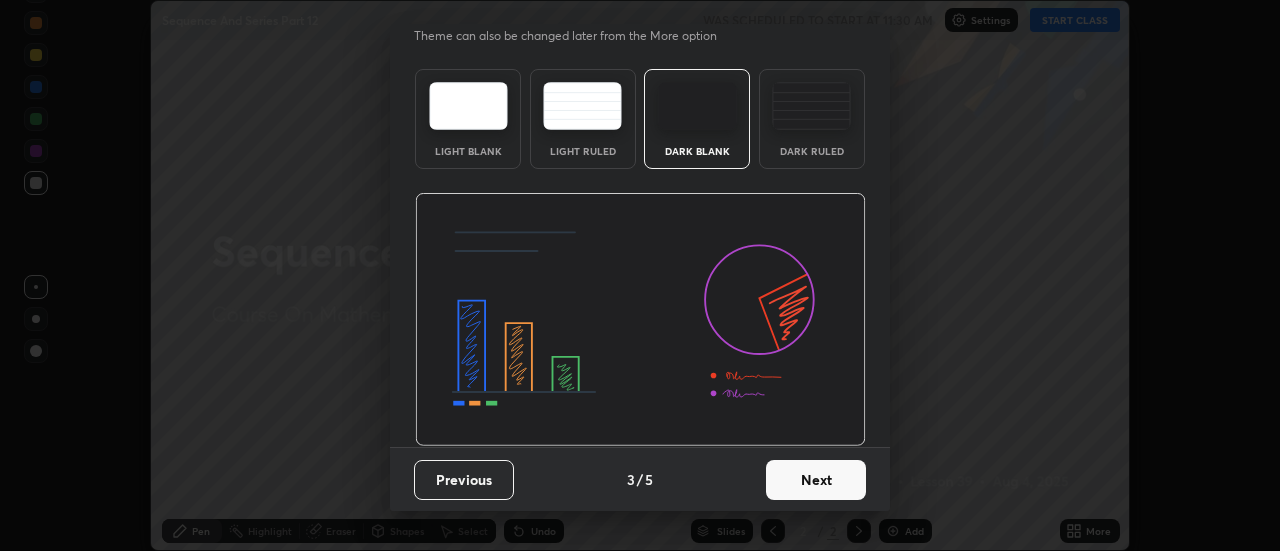 click on "Next" at bounding box center [816, 480] 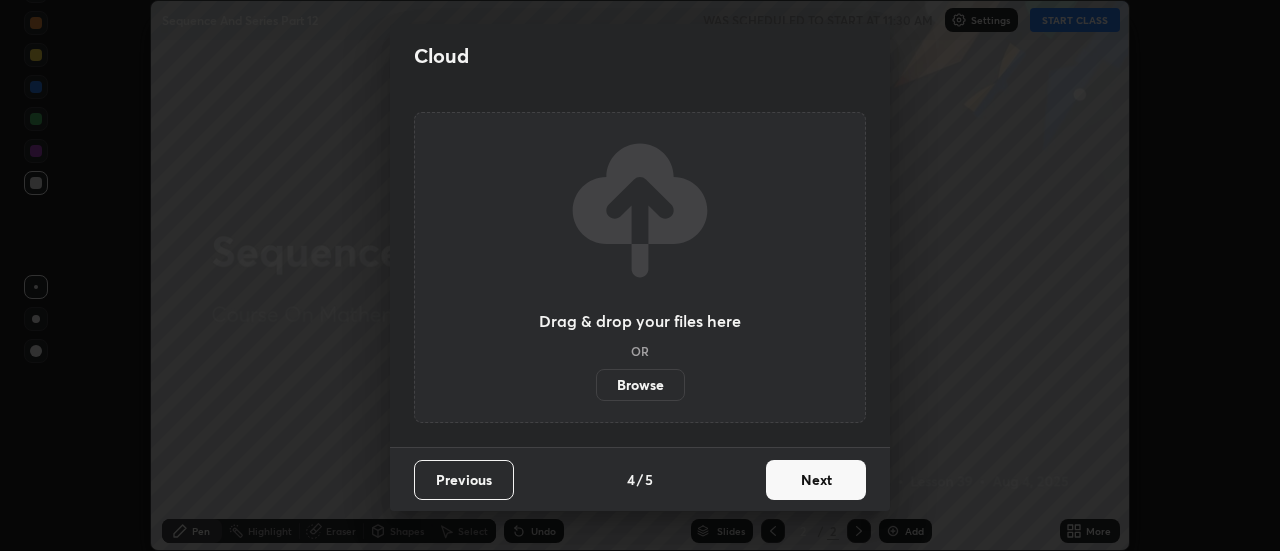 click on "Next" at bounding box center [816, 480] 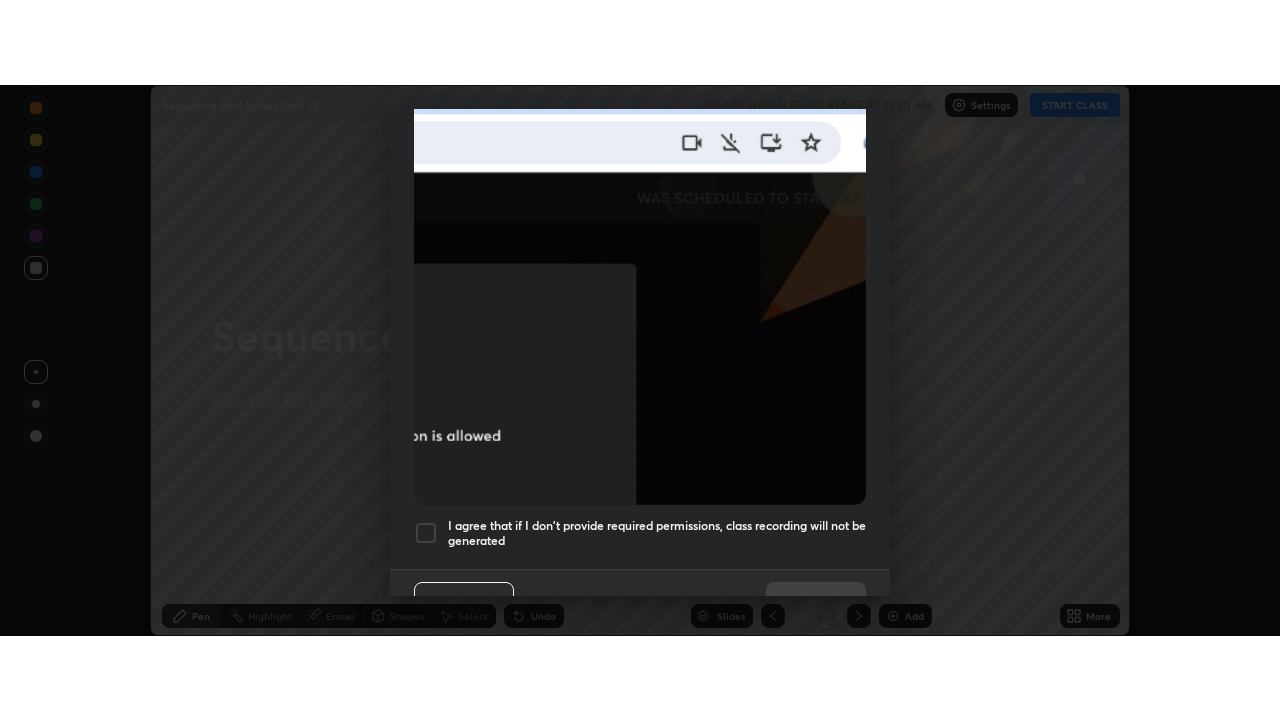 scroll, scrollTop: 513, scrollLeft: 0, axis: vertical 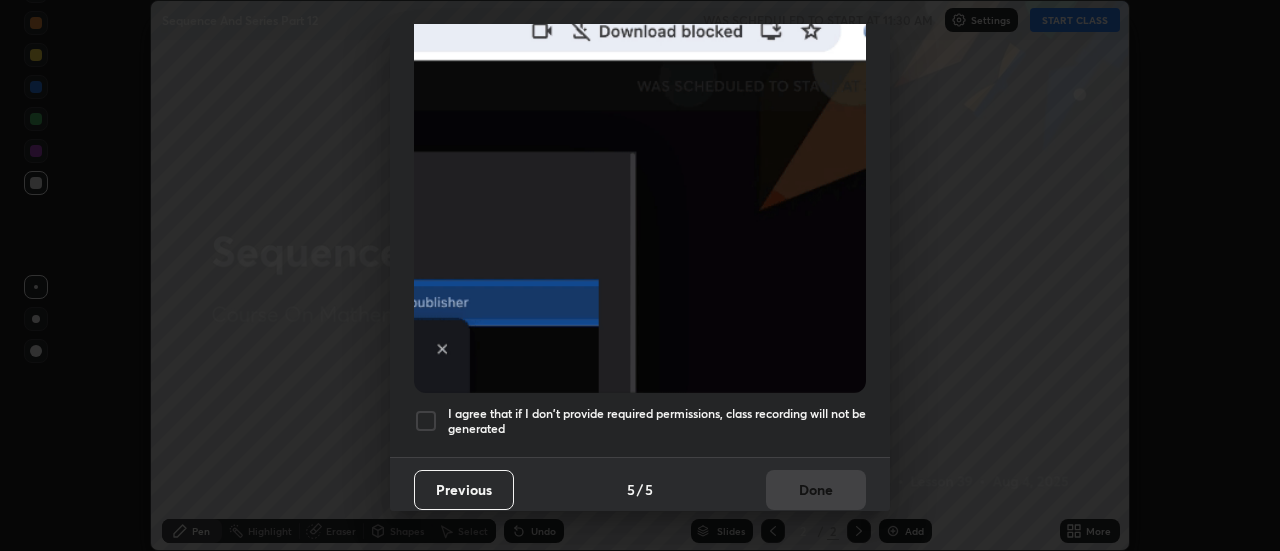 click at bounding box center [426, 421] 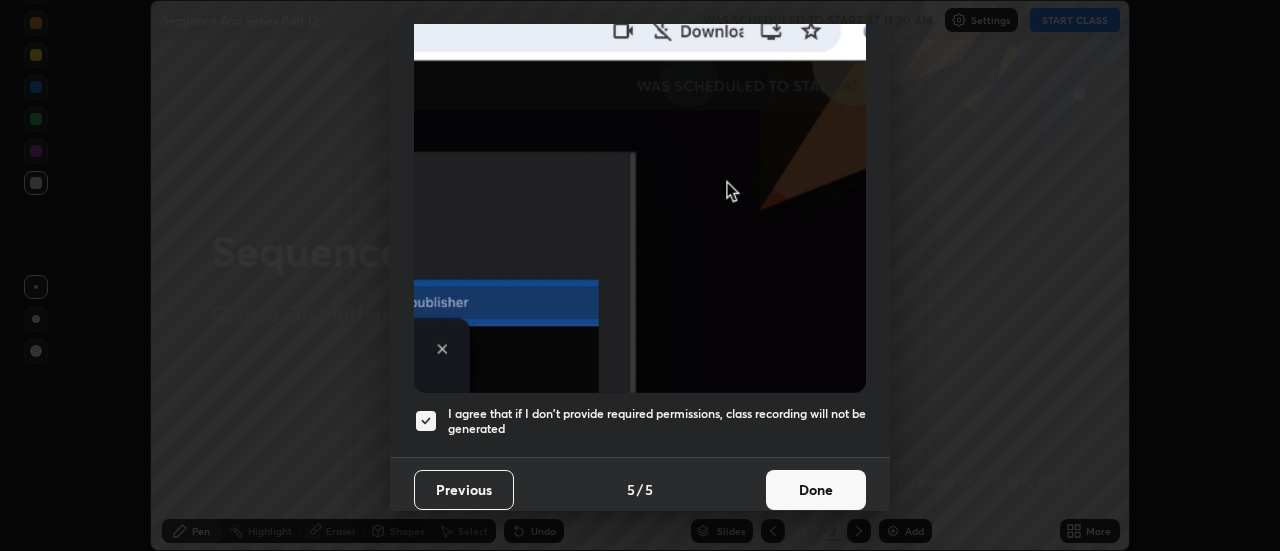 click on "Done" at bounding box center (816, 490) 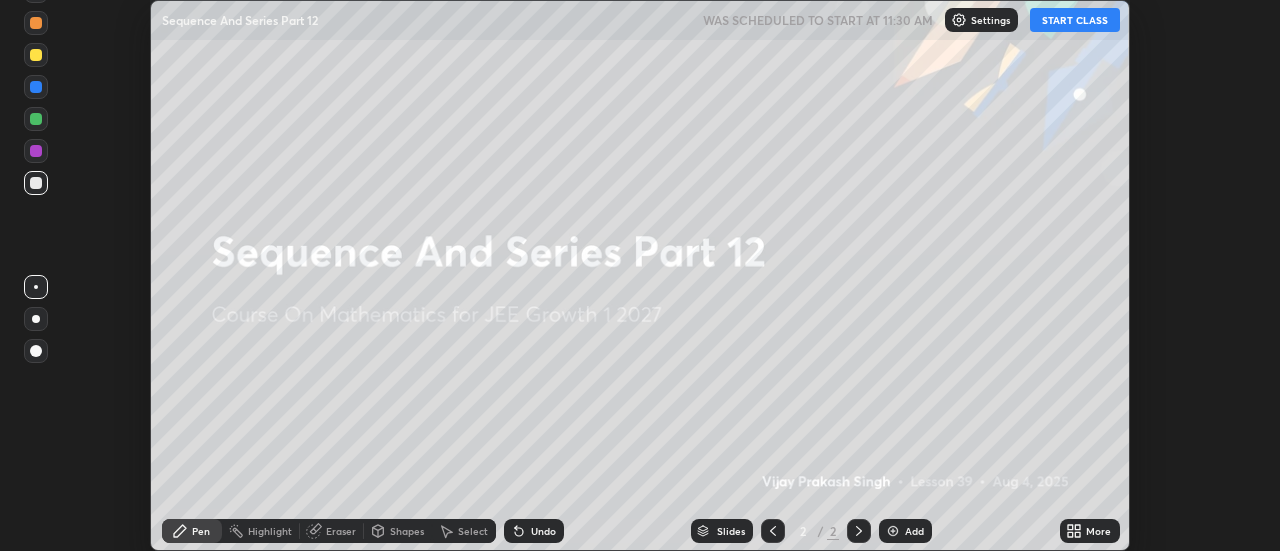 click at bounding box center [893, 531] 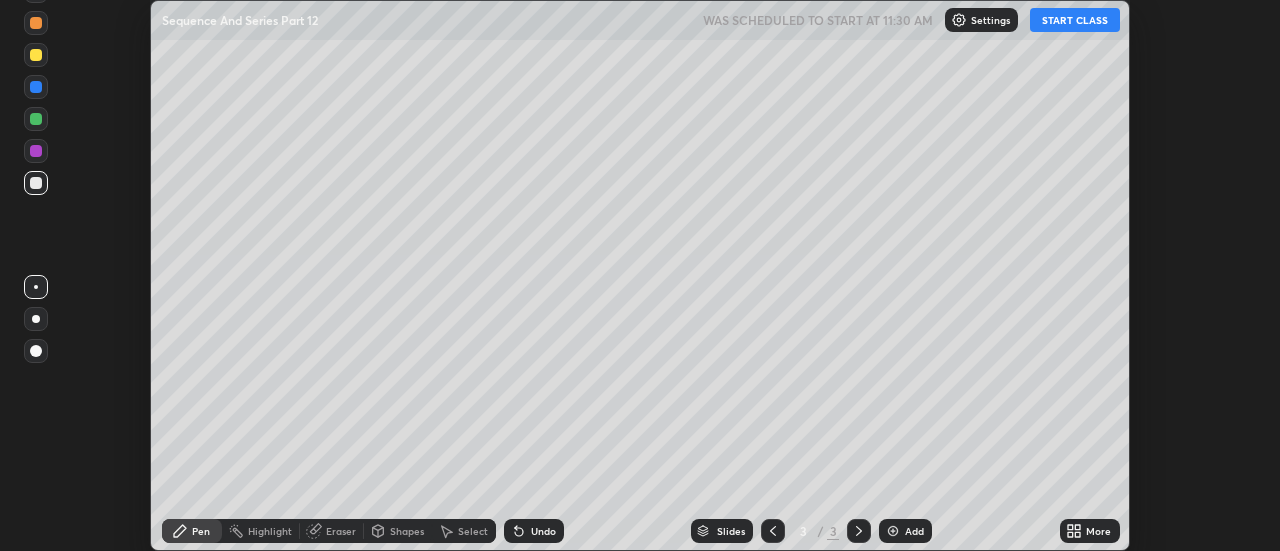 click 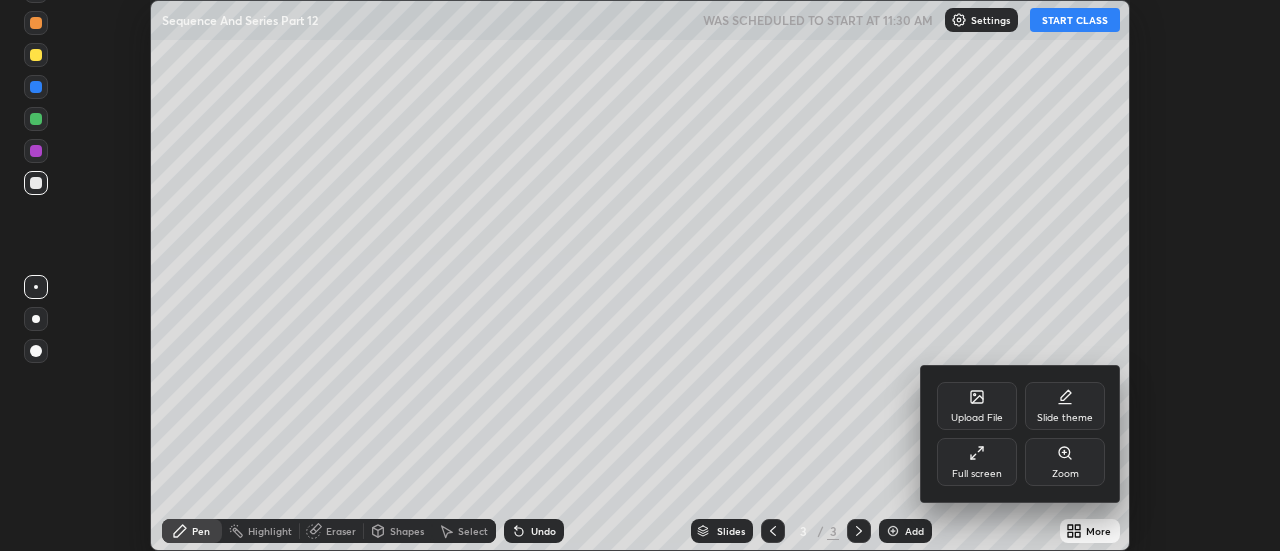 click 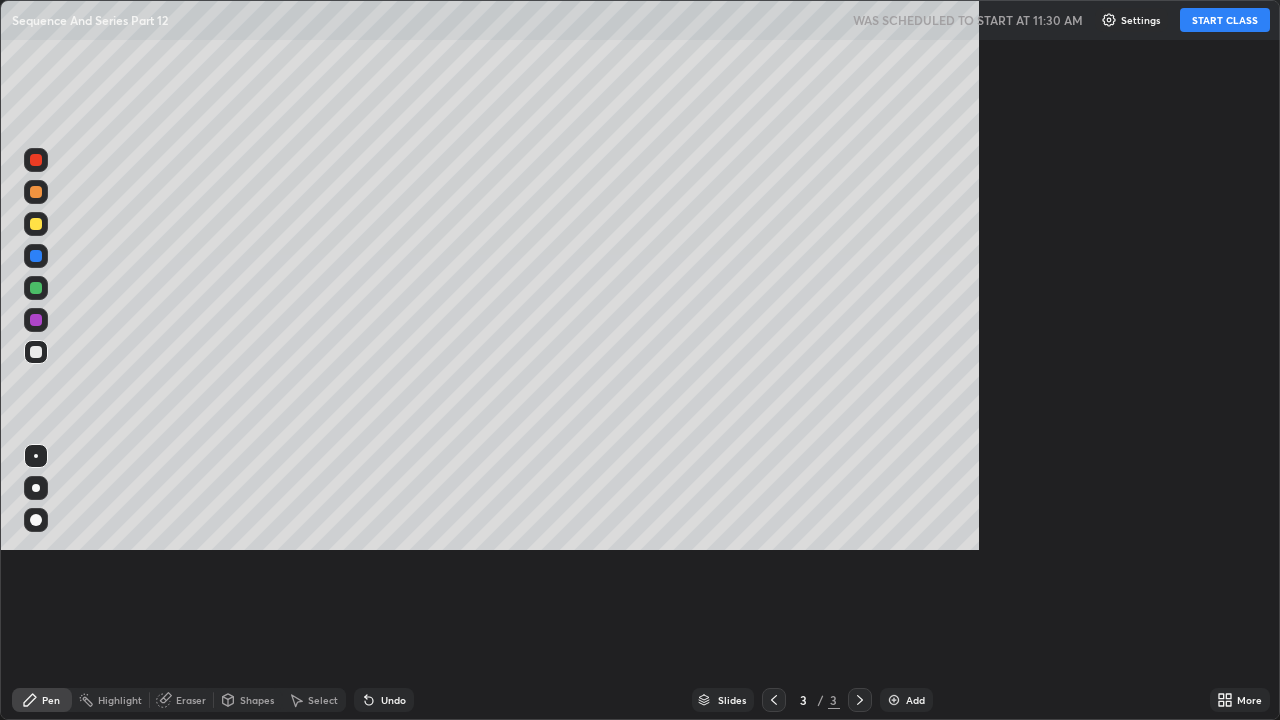scroll, scrollTop: 99280, scrollLeft: 98720, axis: both 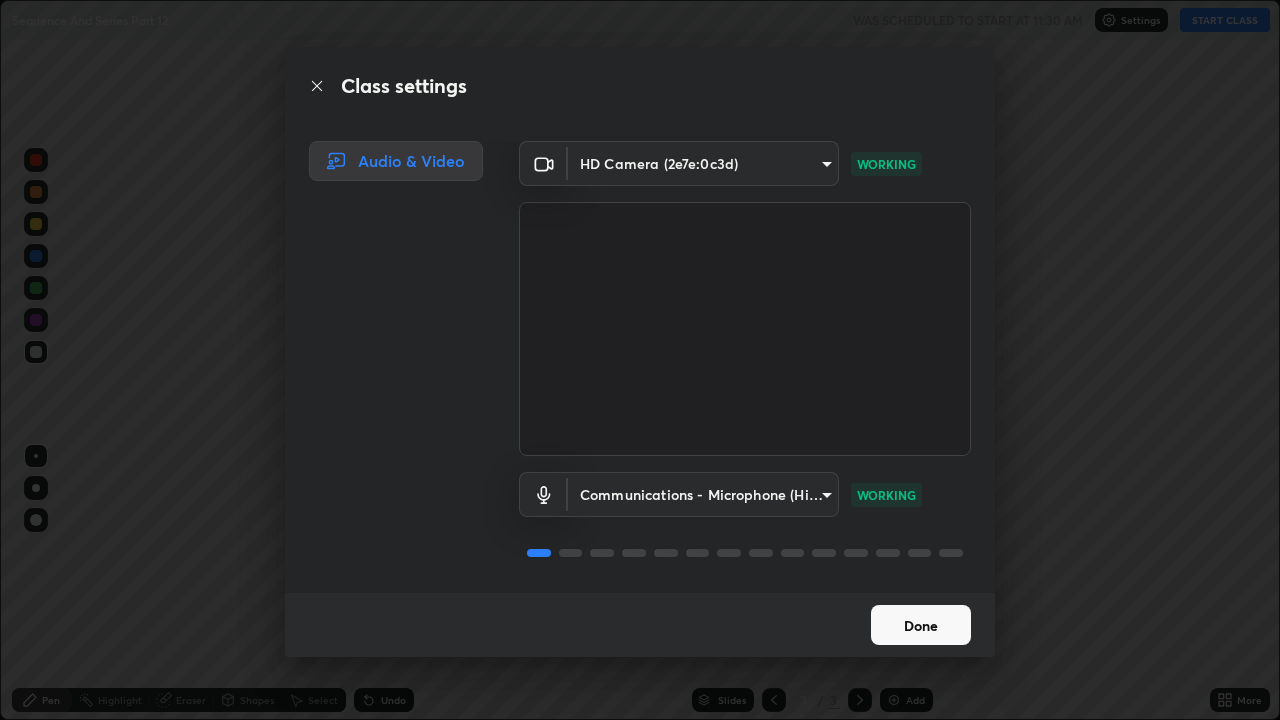 click on "Done" at bounding box center (921, 625) 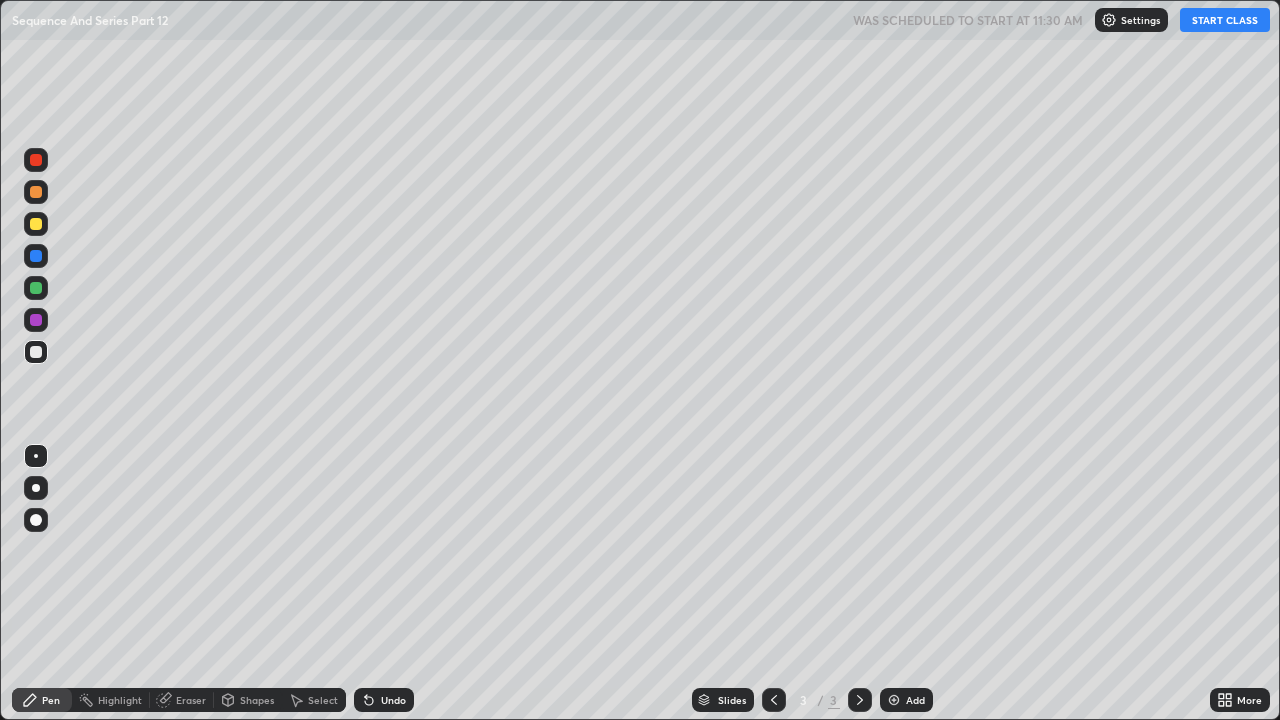click on "START CLASS" at bounding box center (1225, 20) 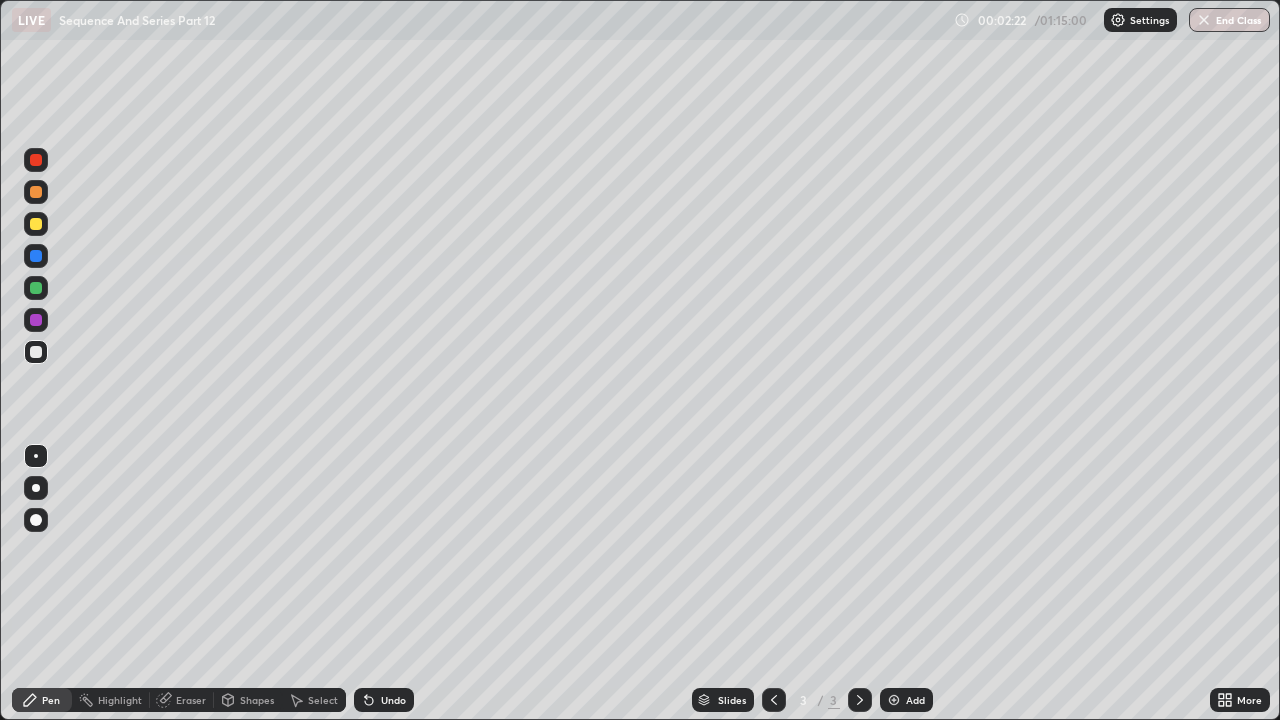 click on "Highlight" at bounding box center (120, 700) 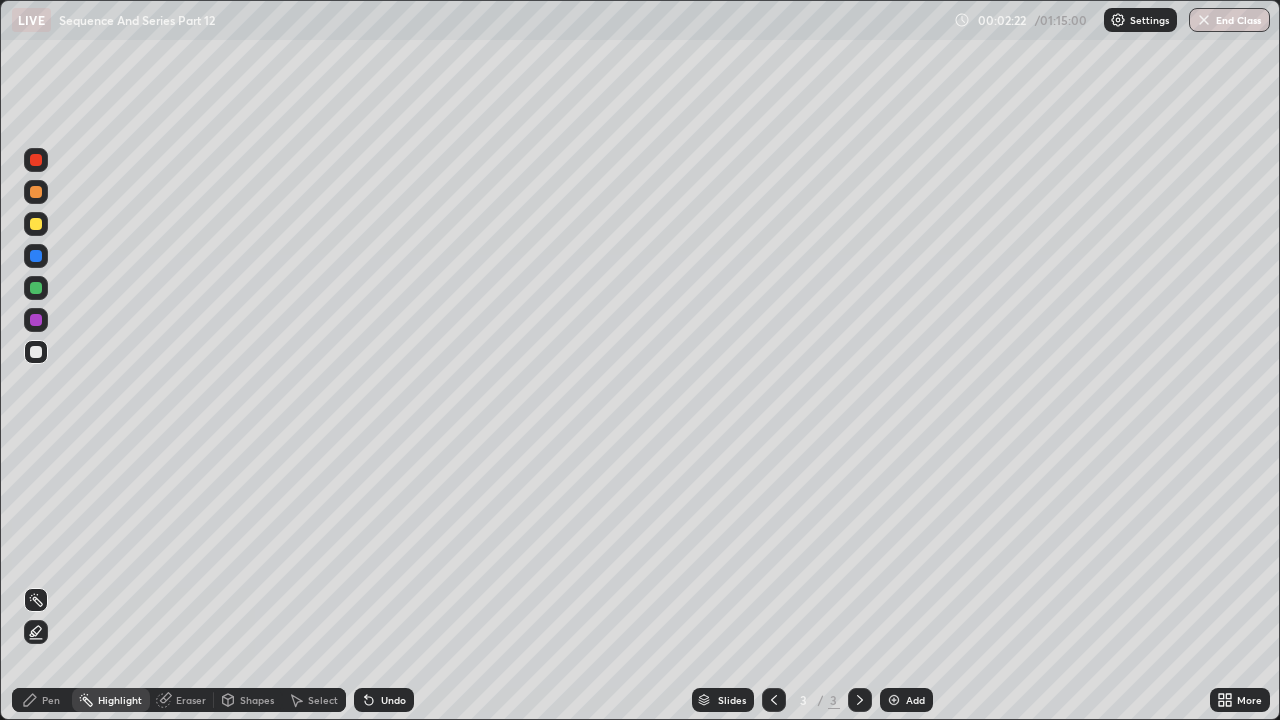 click on "Eraser" at bounding box center [182, 700] 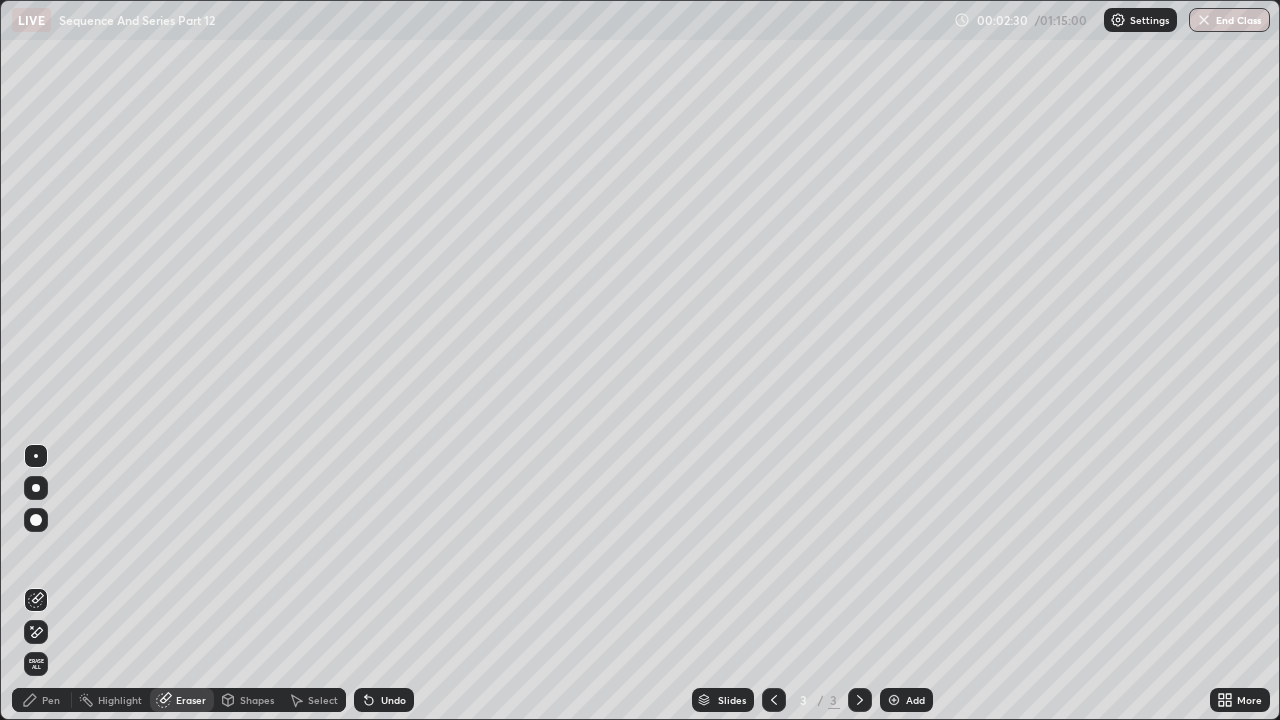 click on "Pen" at bounding box center [51, 700] 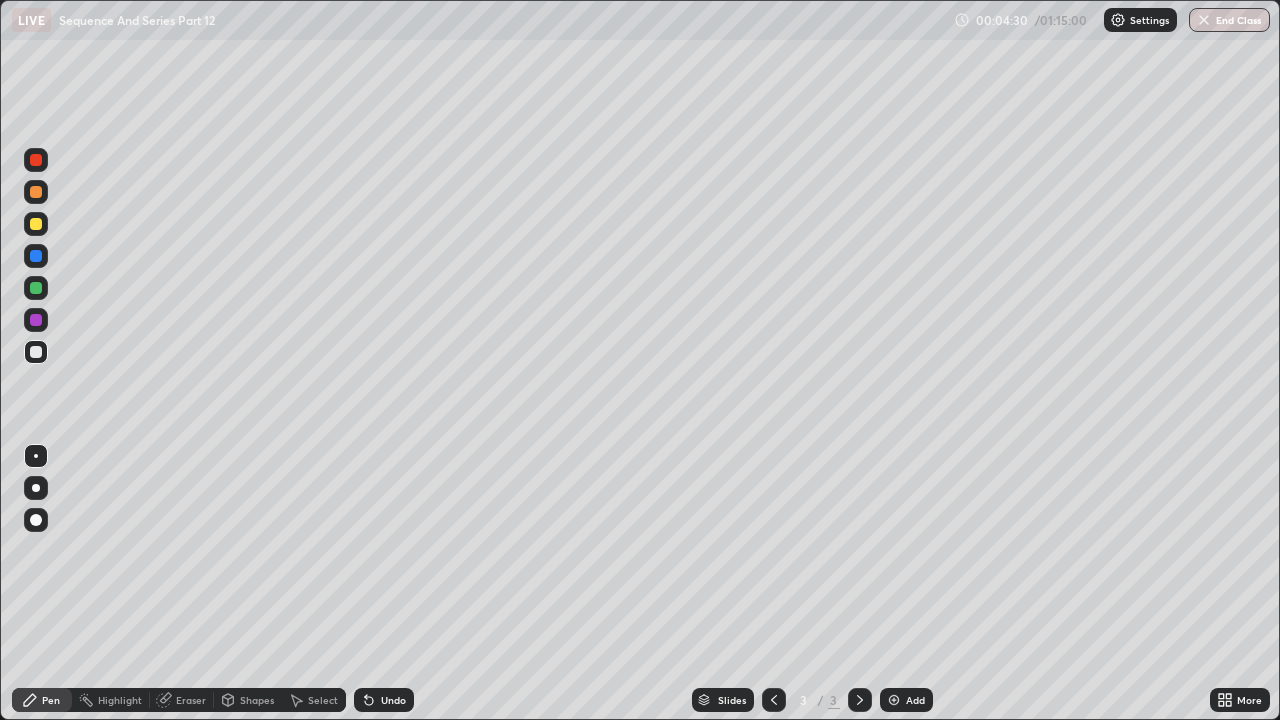 click at bounding box center [36, 192] 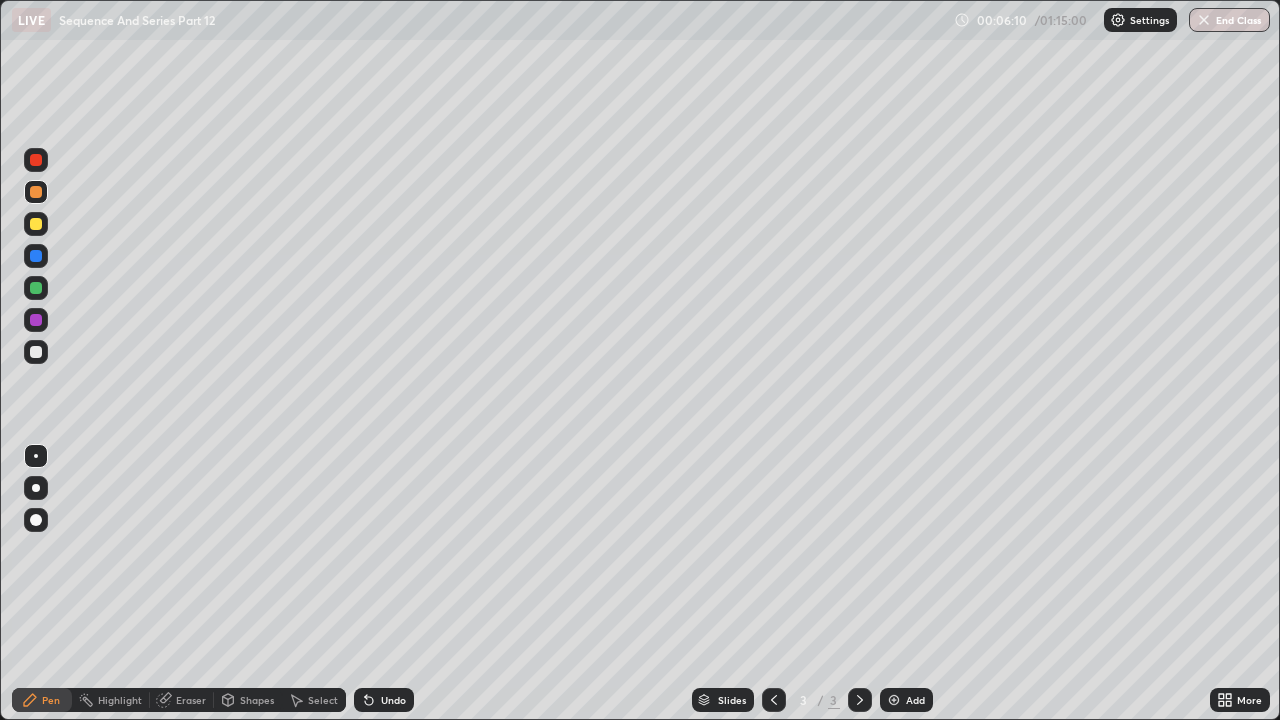 click 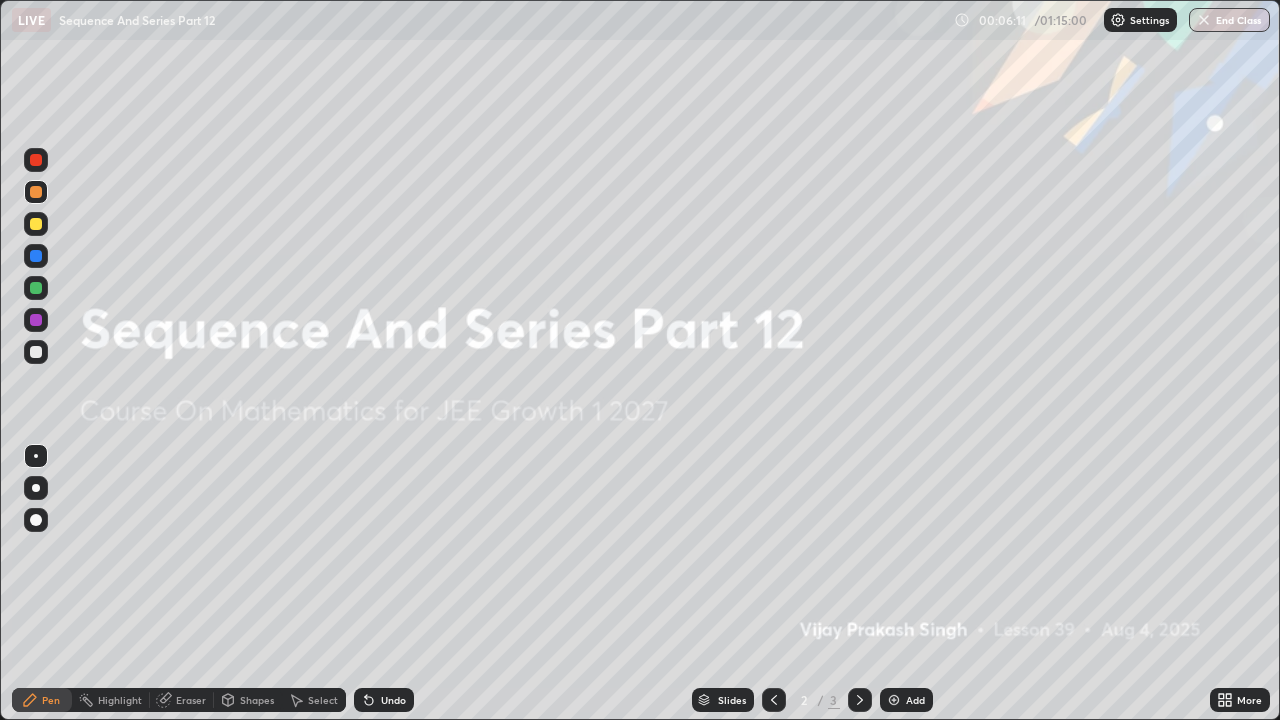 click 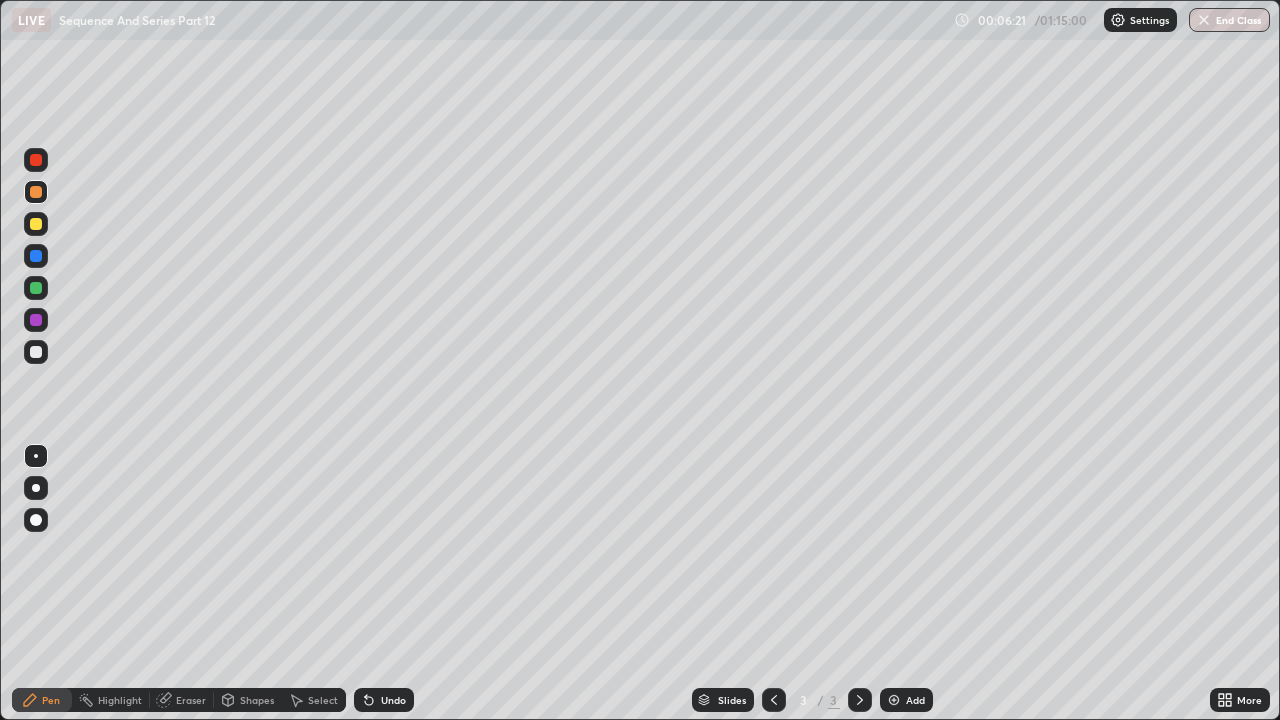 click at bounding box center (36, 160) 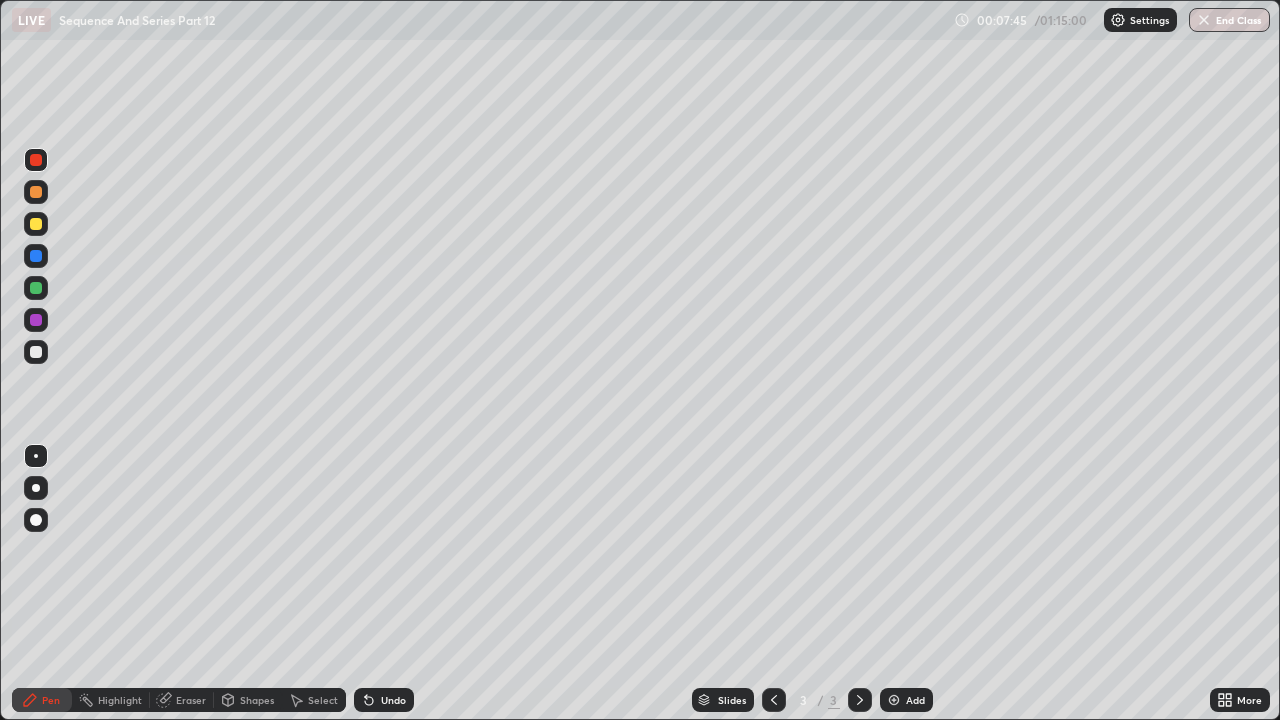 click at bounding box center [894, 700] 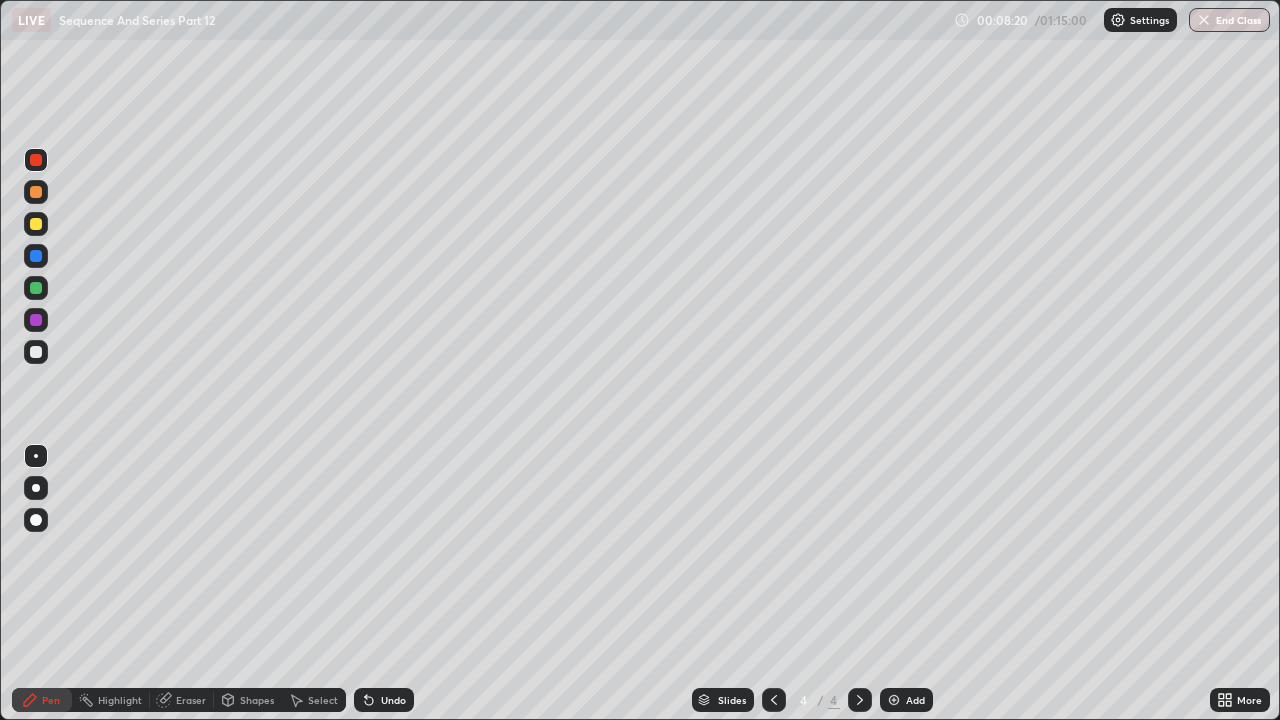 click on "Eraser" at bounding box center (191, 700) 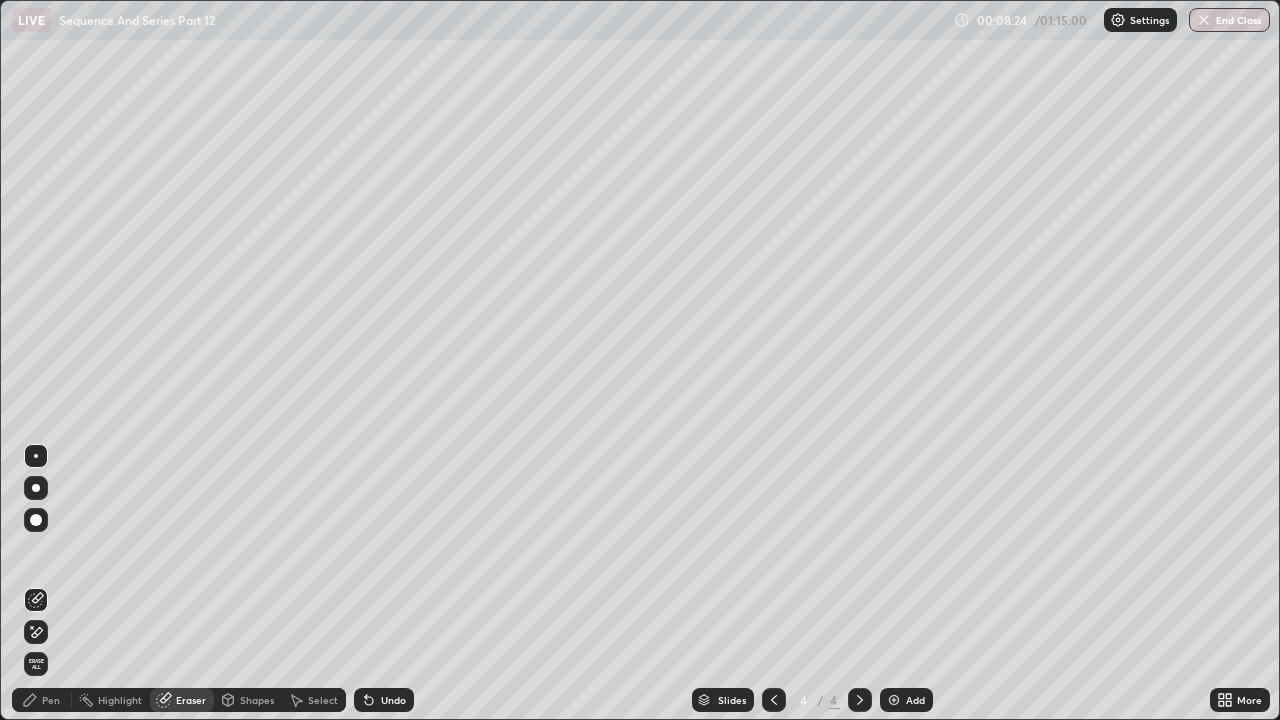 click on "Pen" at bounding box center [42, 700] 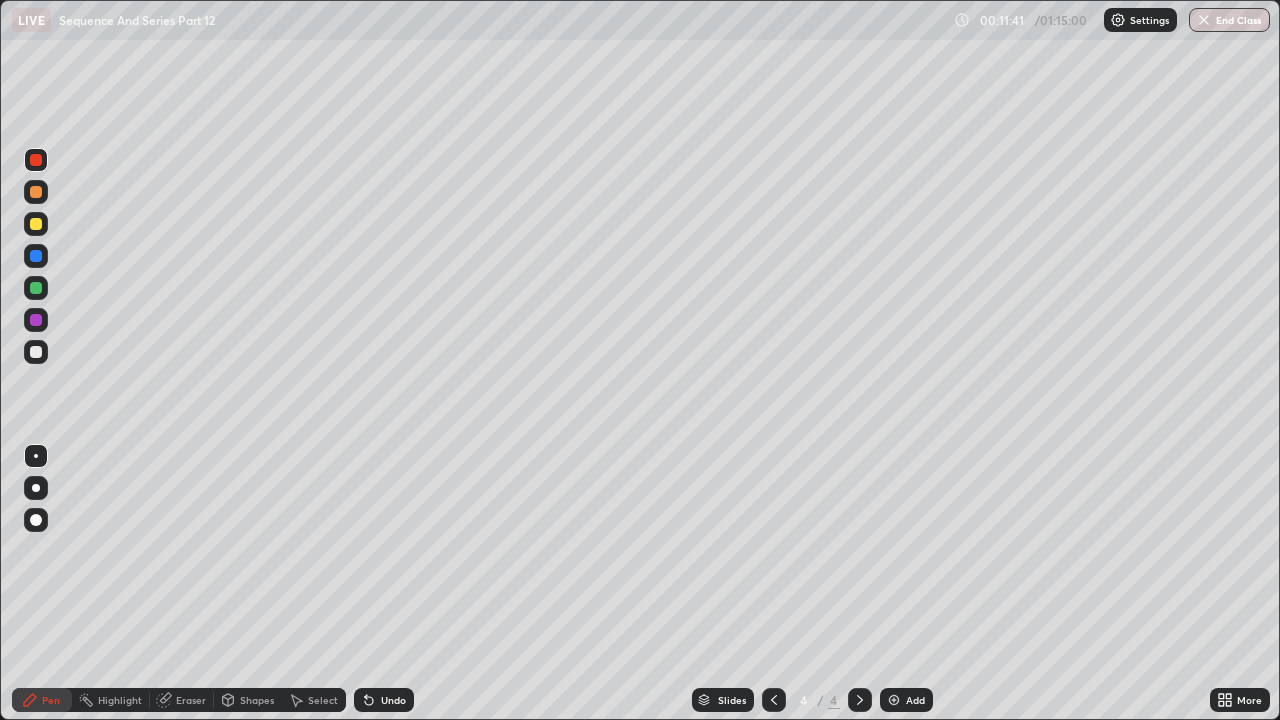 click on "Eraser" at bounding box center (191, 700) 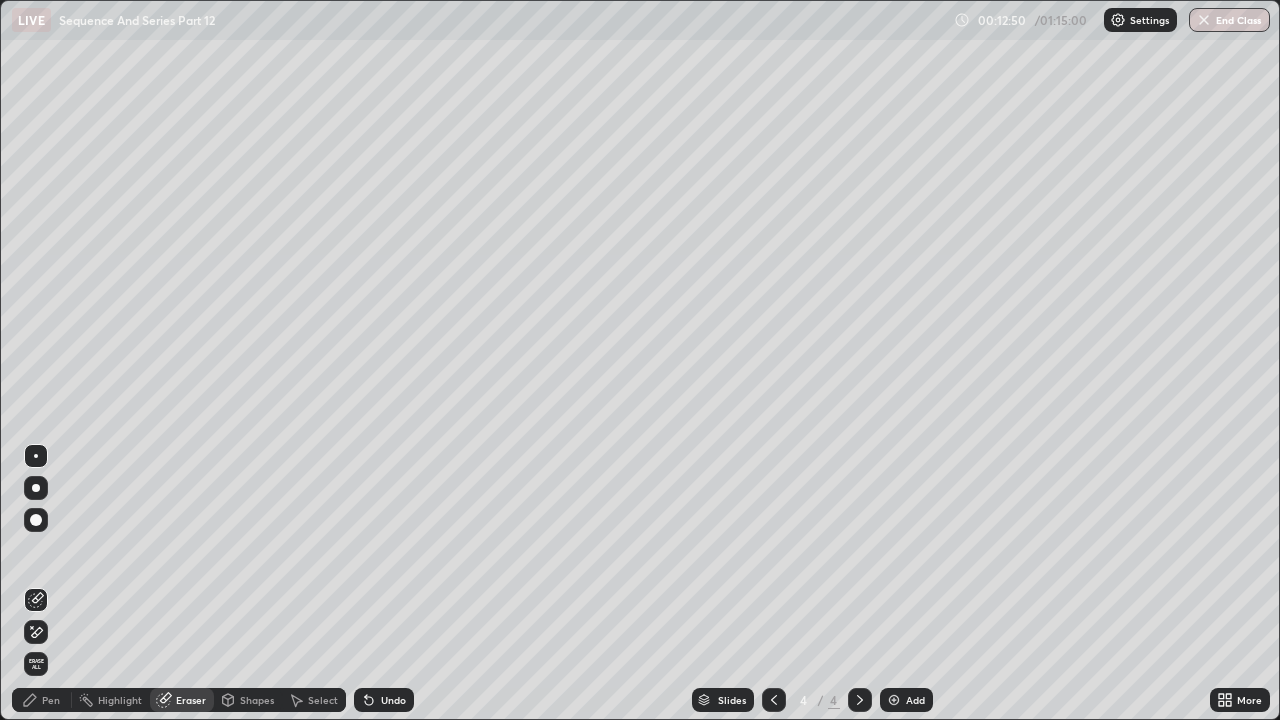click 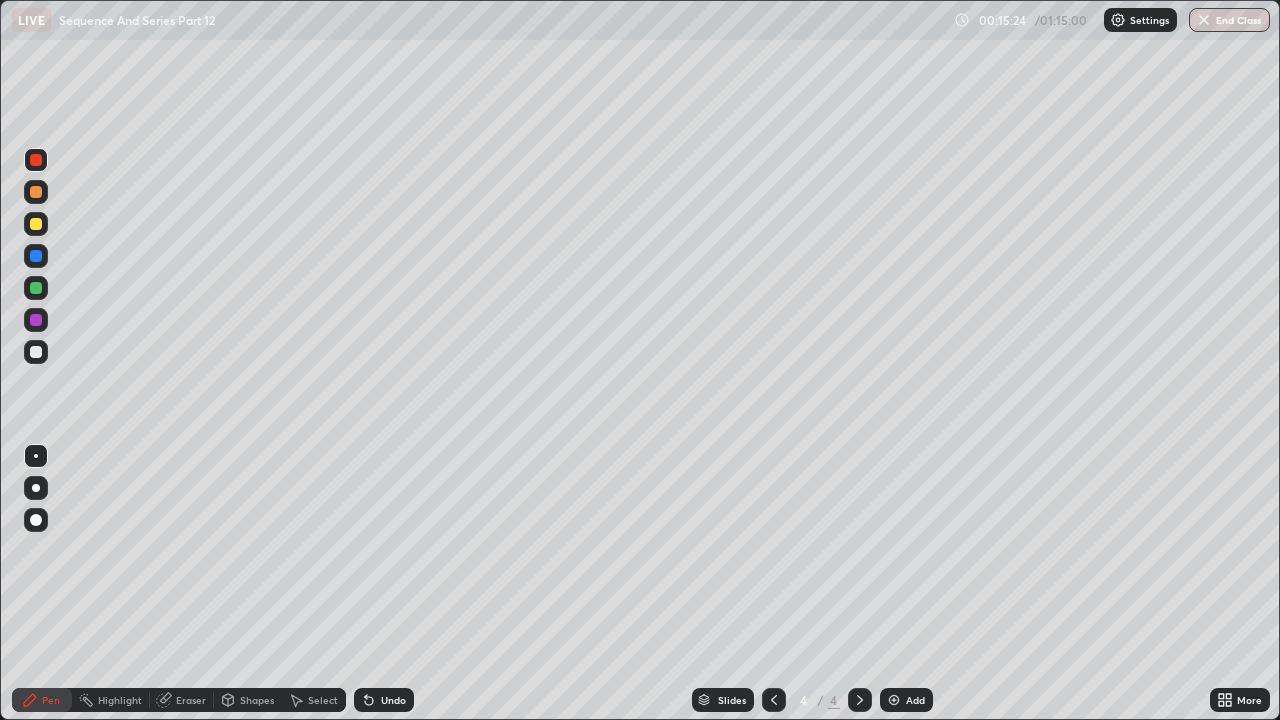 click on "Eraser" at bounding box center [191, 700] 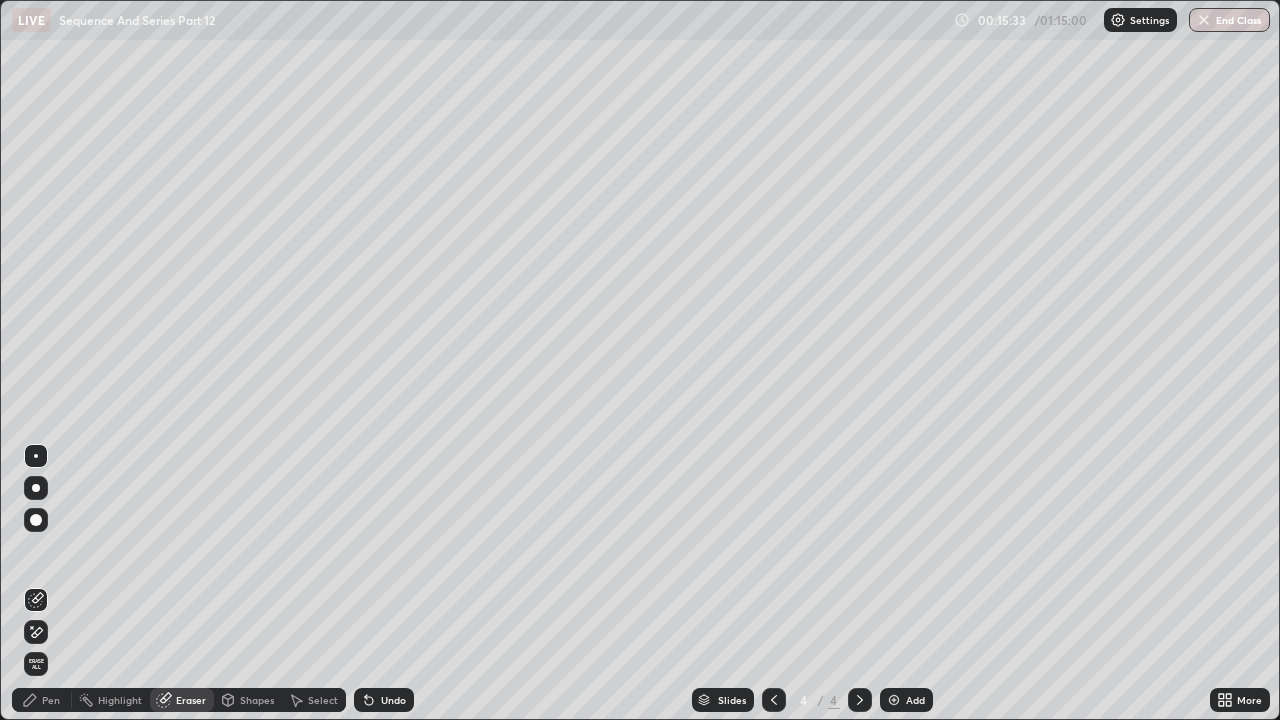 click on "Pen" at bounding box center (51, 700) 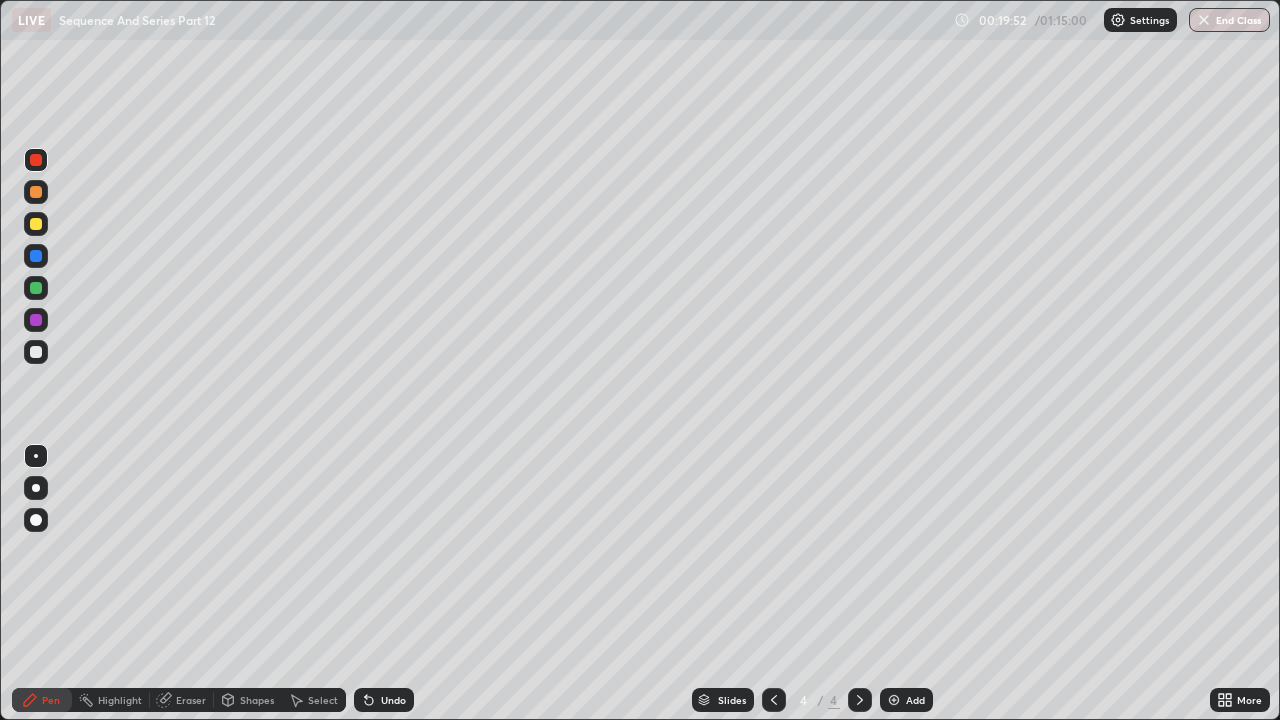 click at bounding box center [36, 224] 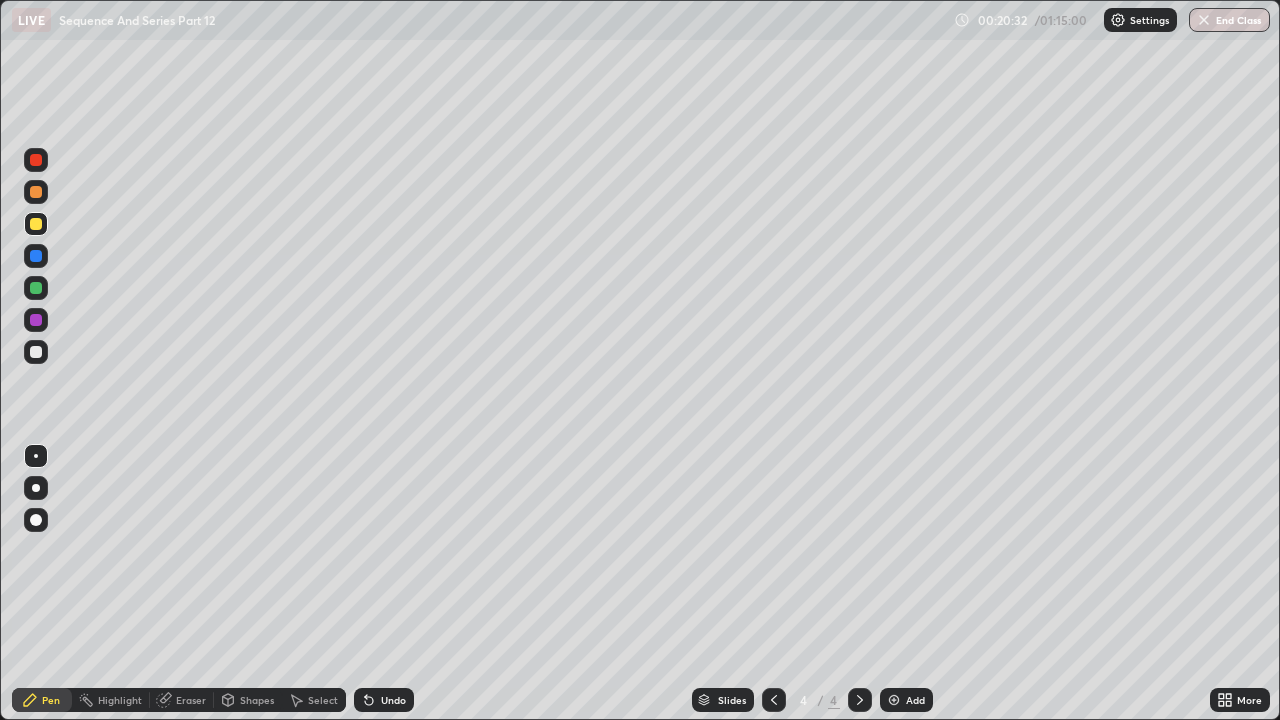 click on "Eraser" at bounding box center (191, 700) 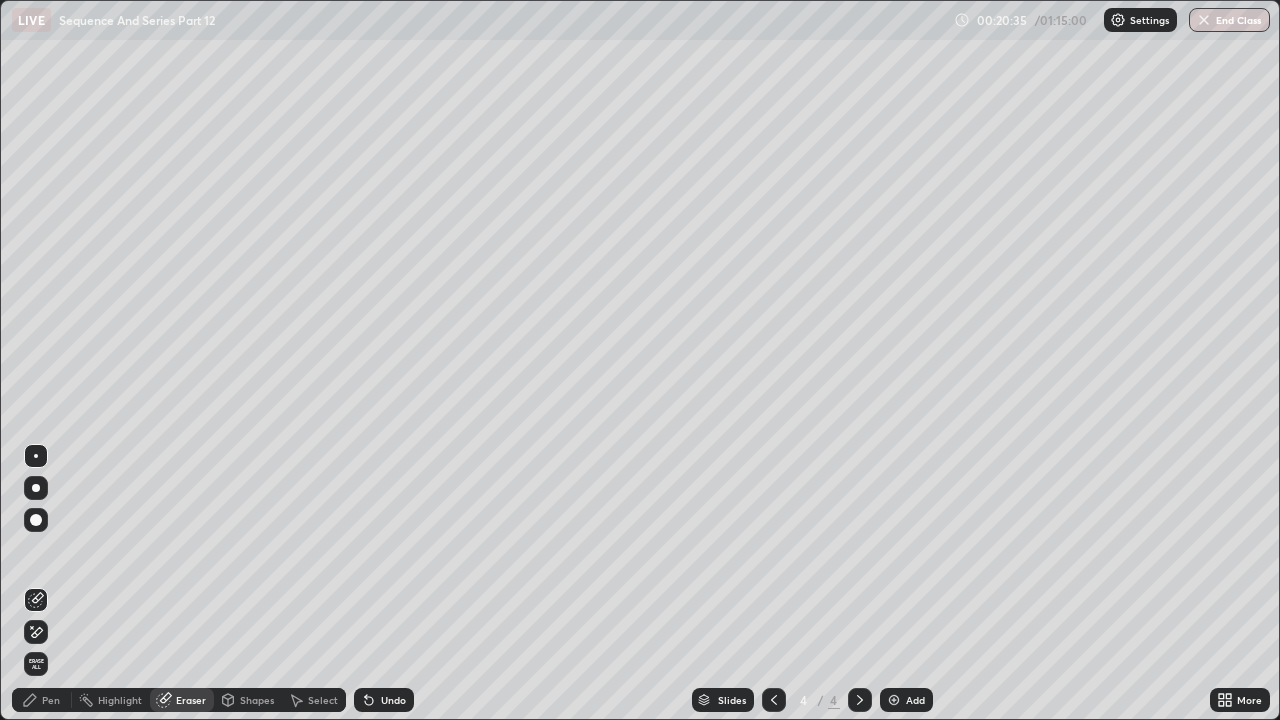 click on "Eraser" at bounding box center (191, 700) 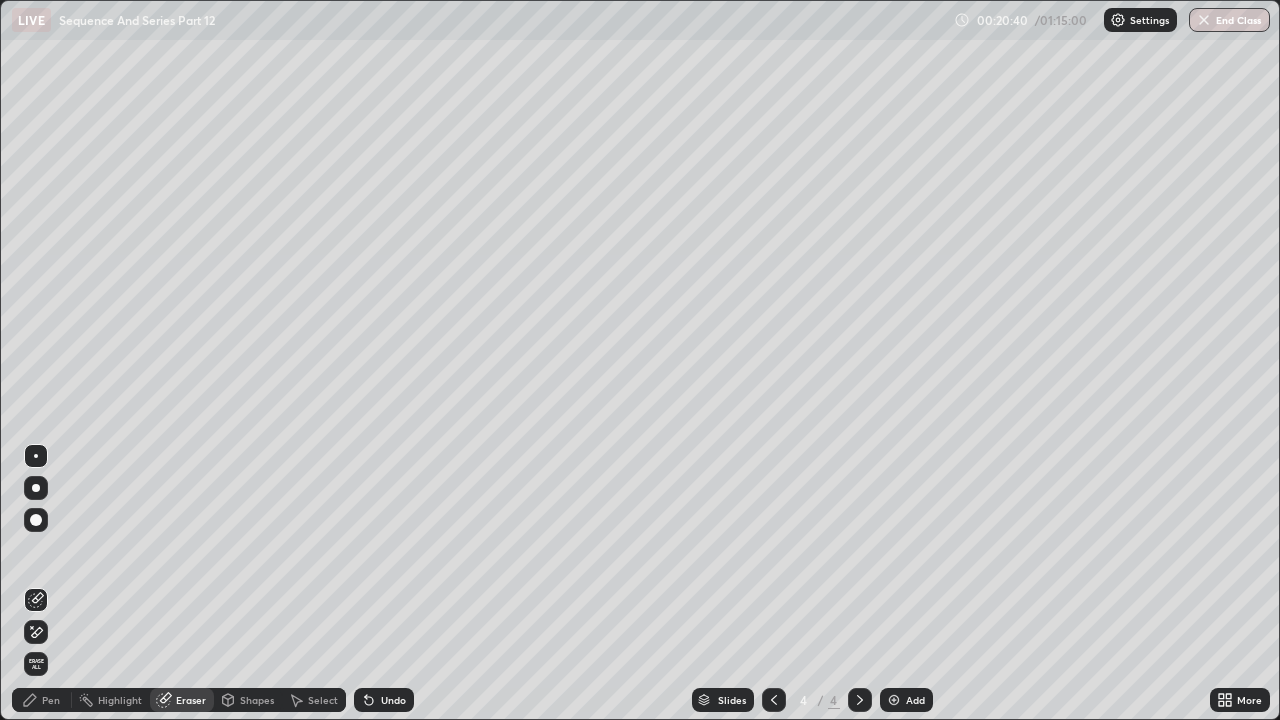 click on "Pen" at bounding box center [42, 700] 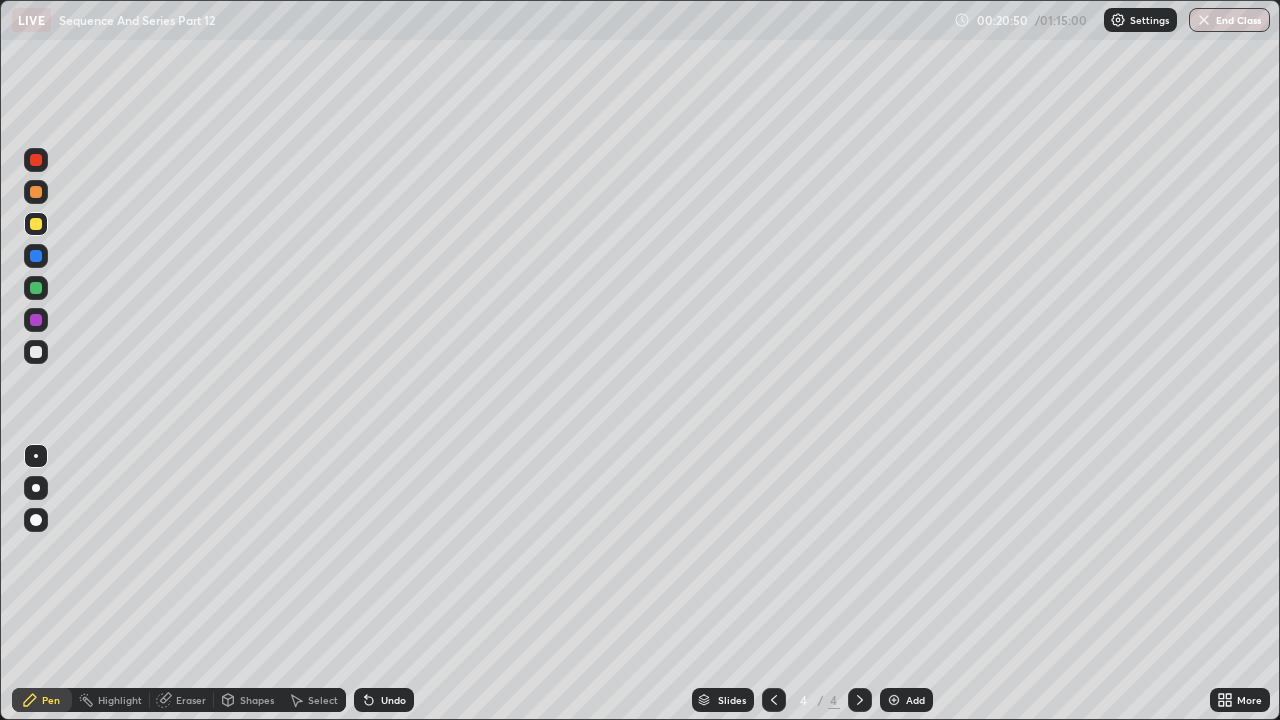 click on "Eraser" at bounding box center [191, 700] 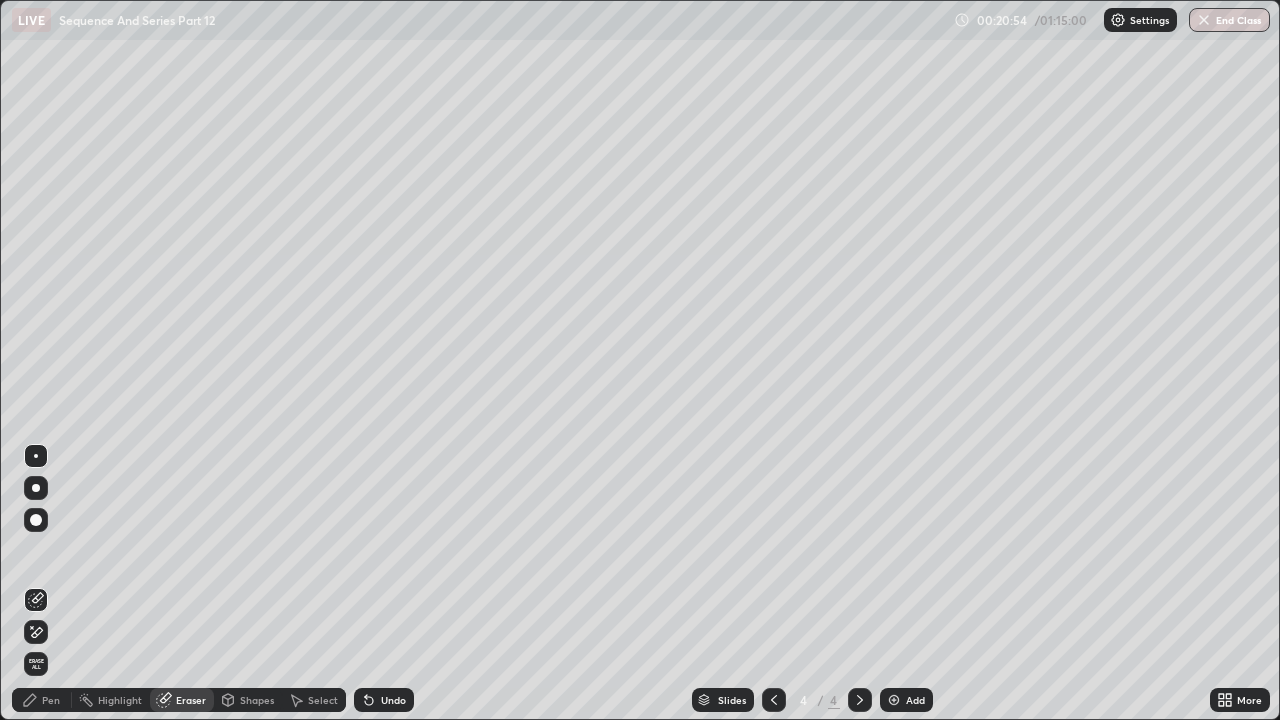 click on "Highlight" at bounding box center [120, 700] 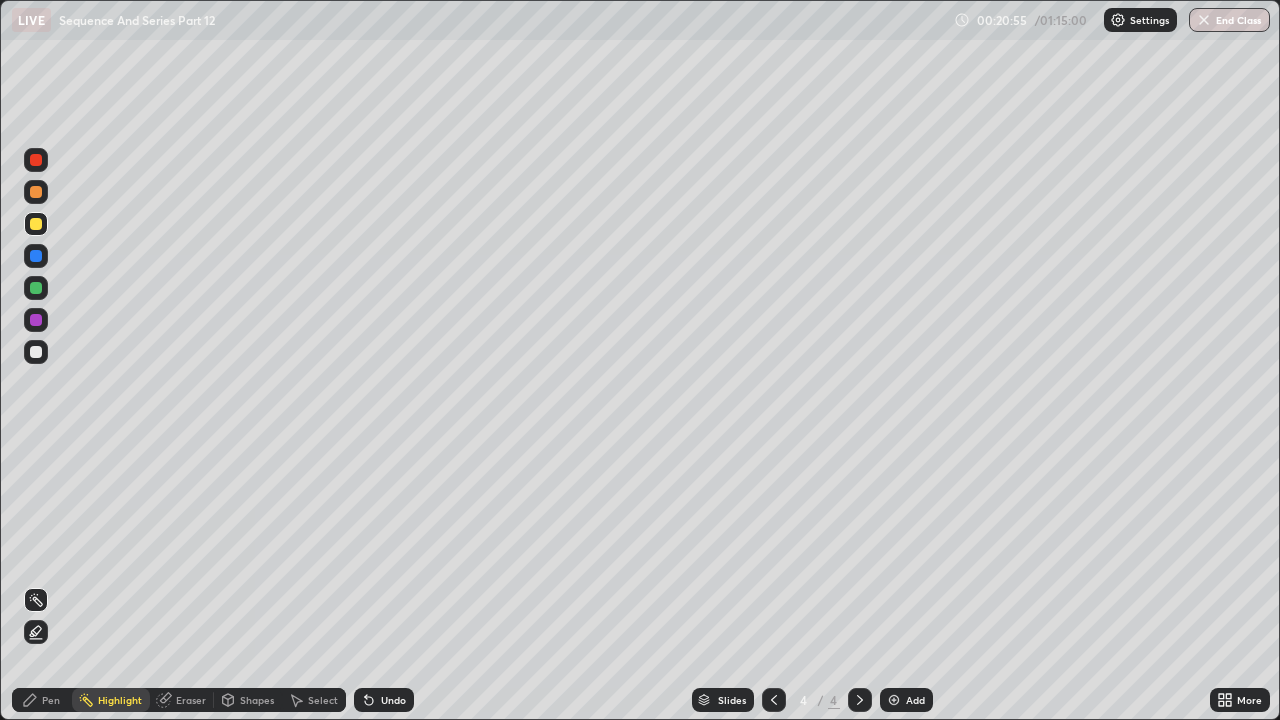 click on "Pen" at bounding box center (42, 700) 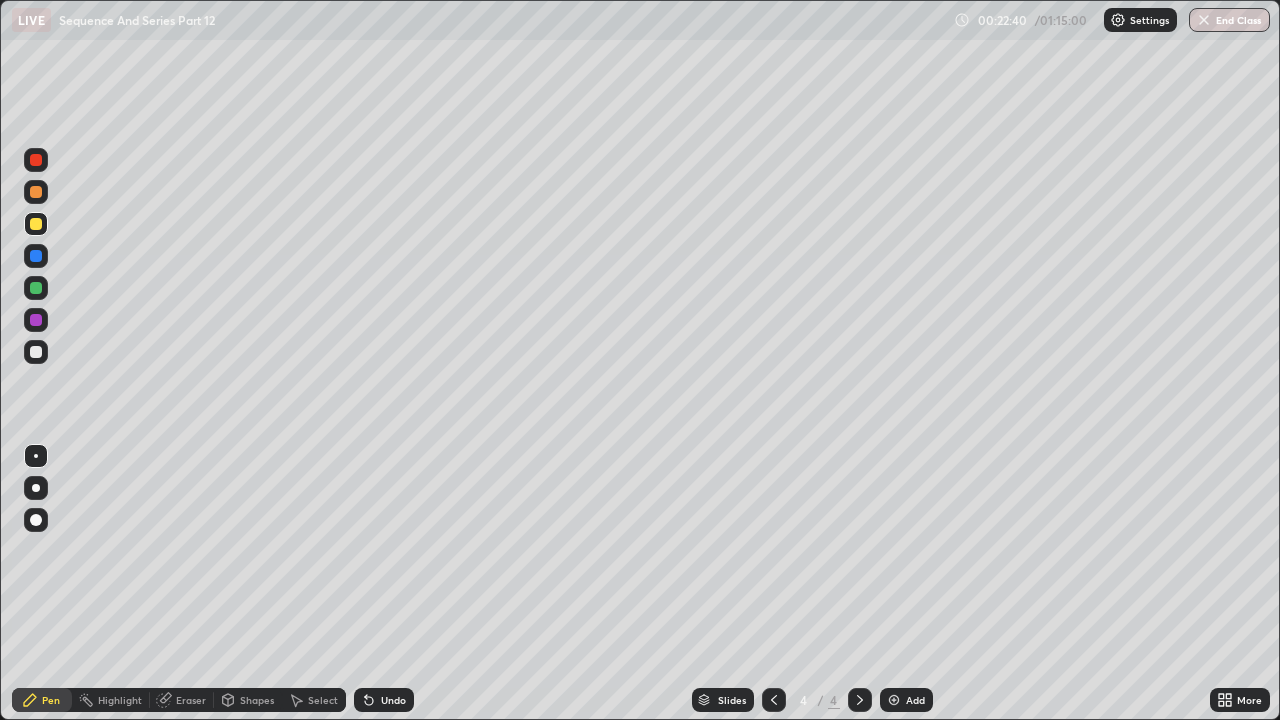 click 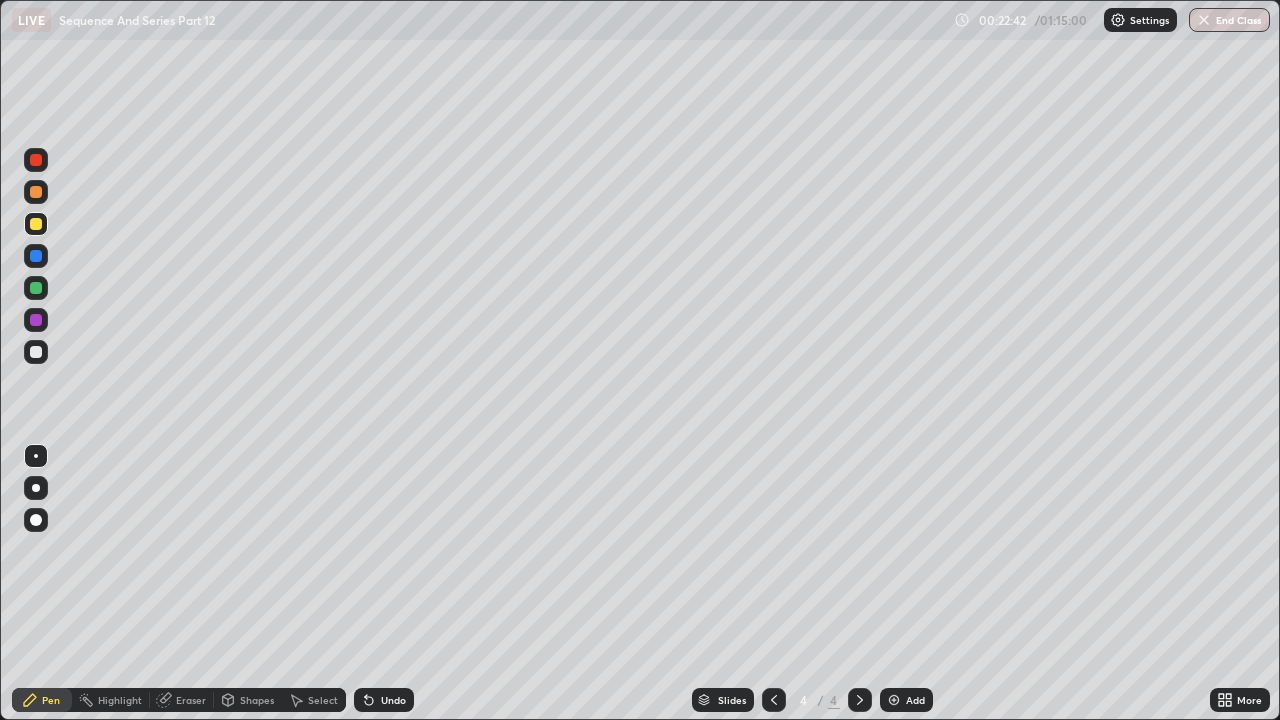 click 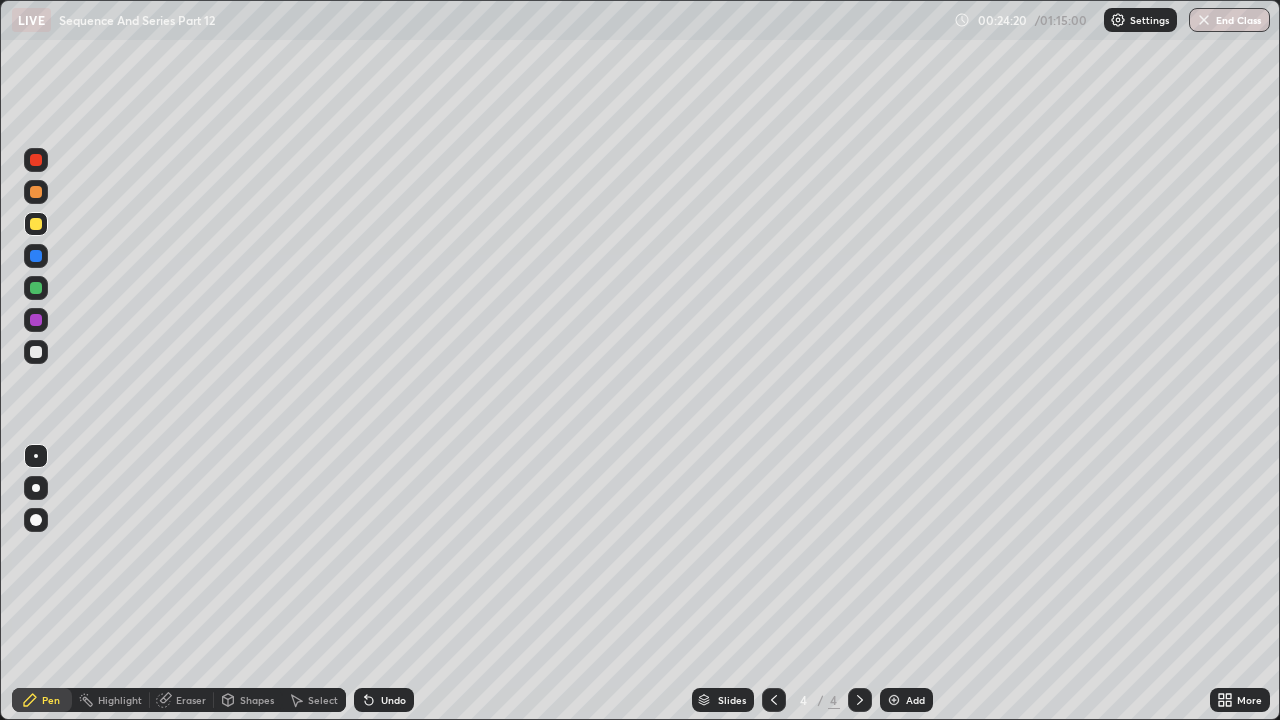 click at bounding box center [894, 700] 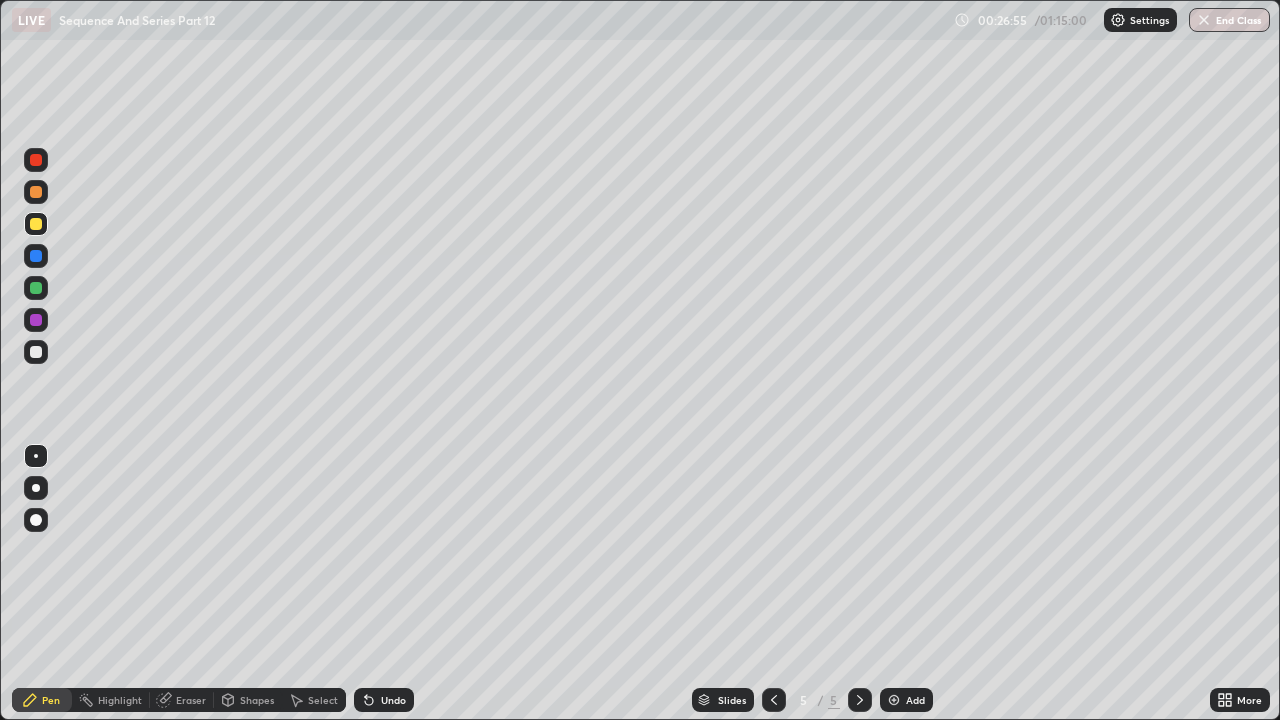 click at bounding box center (36, 288) 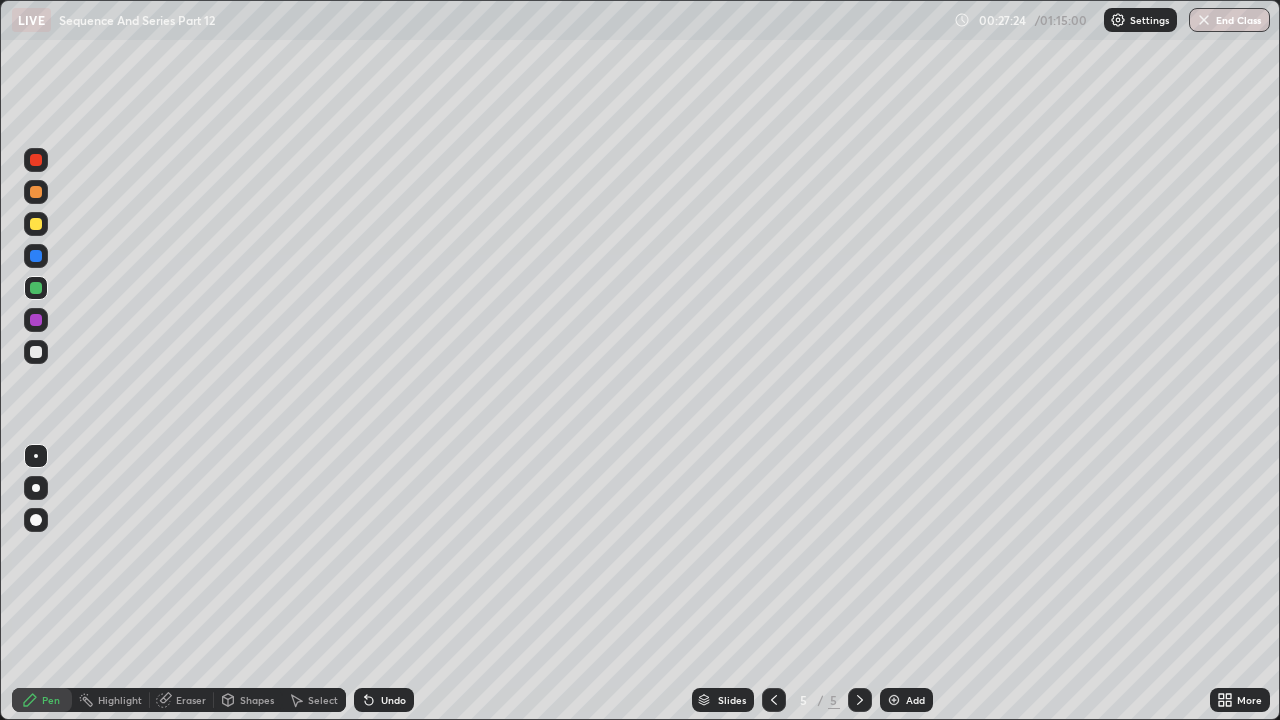 click on "Eraser" at bounding box center [182, 700] 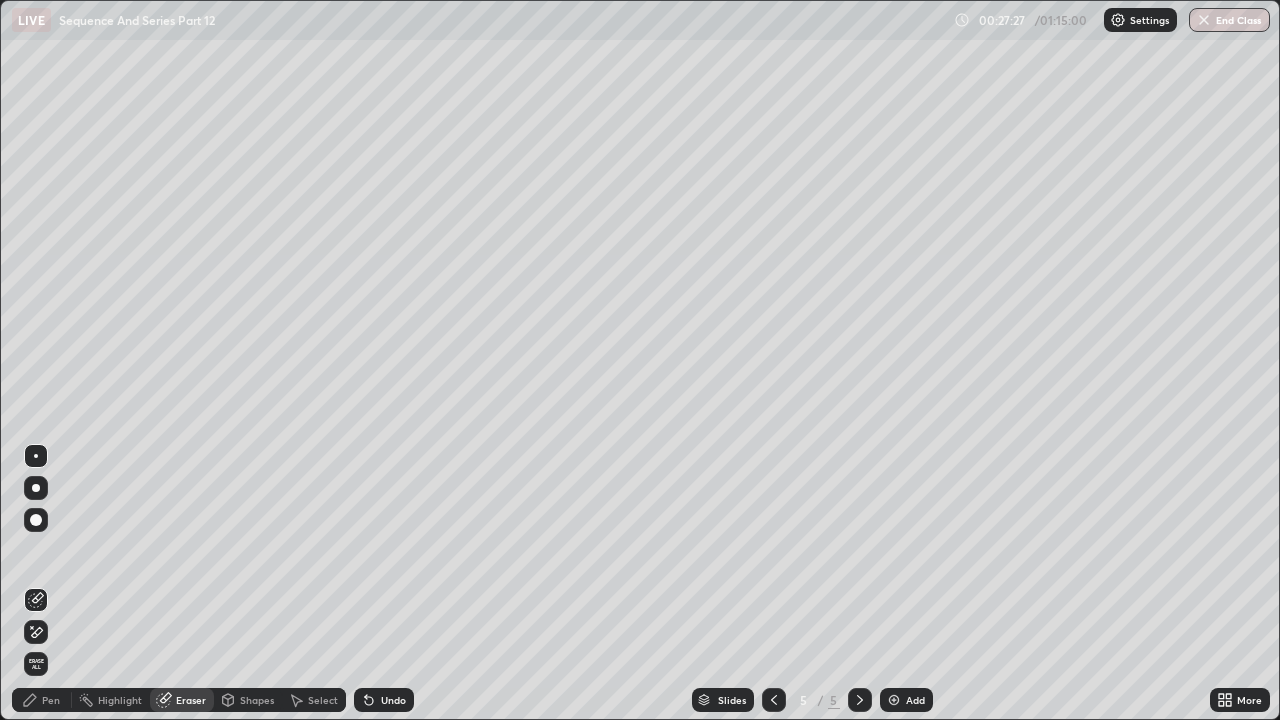 click on "Pen" at bounding box center (51, 700) 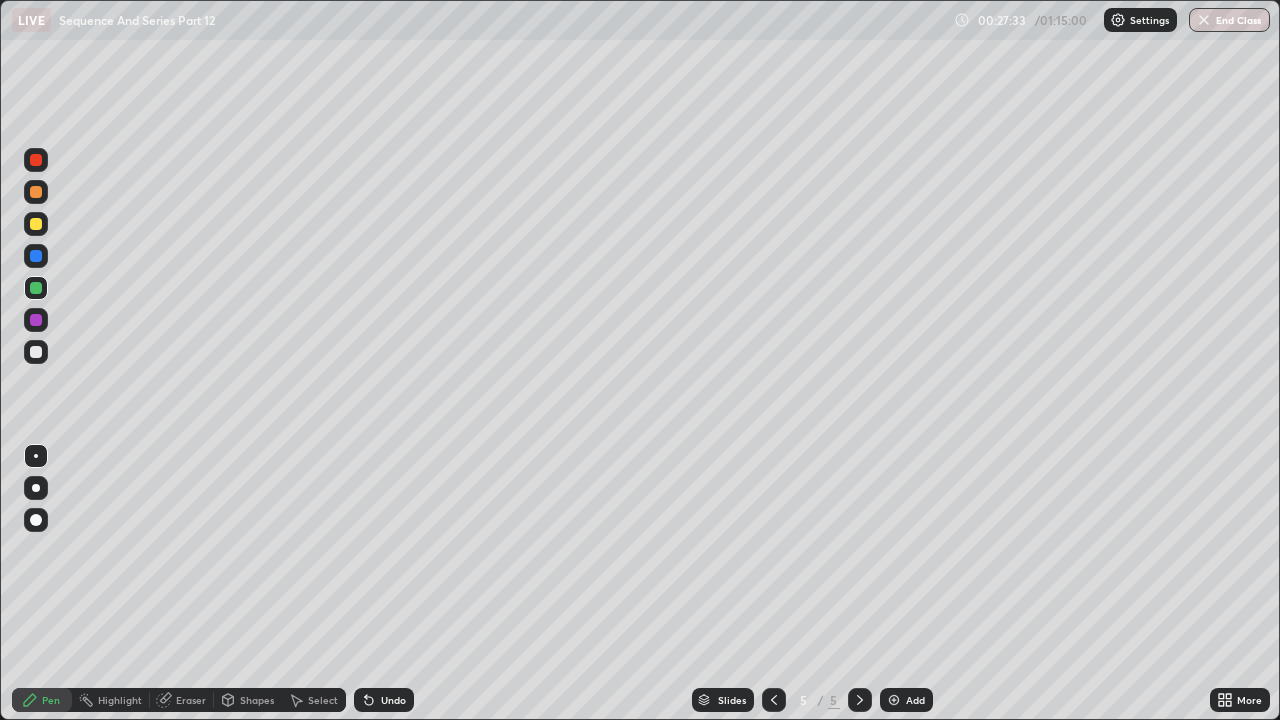 click 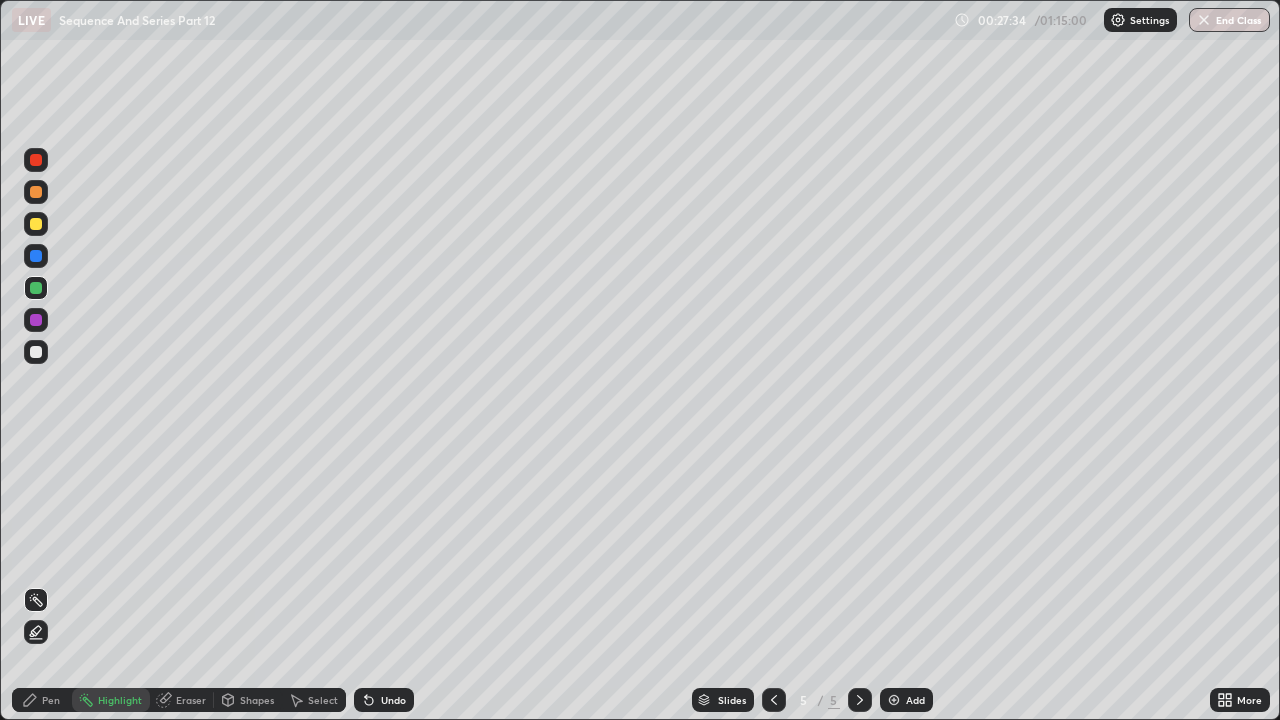 click on "Eraser" at bounding box center [182, 700] 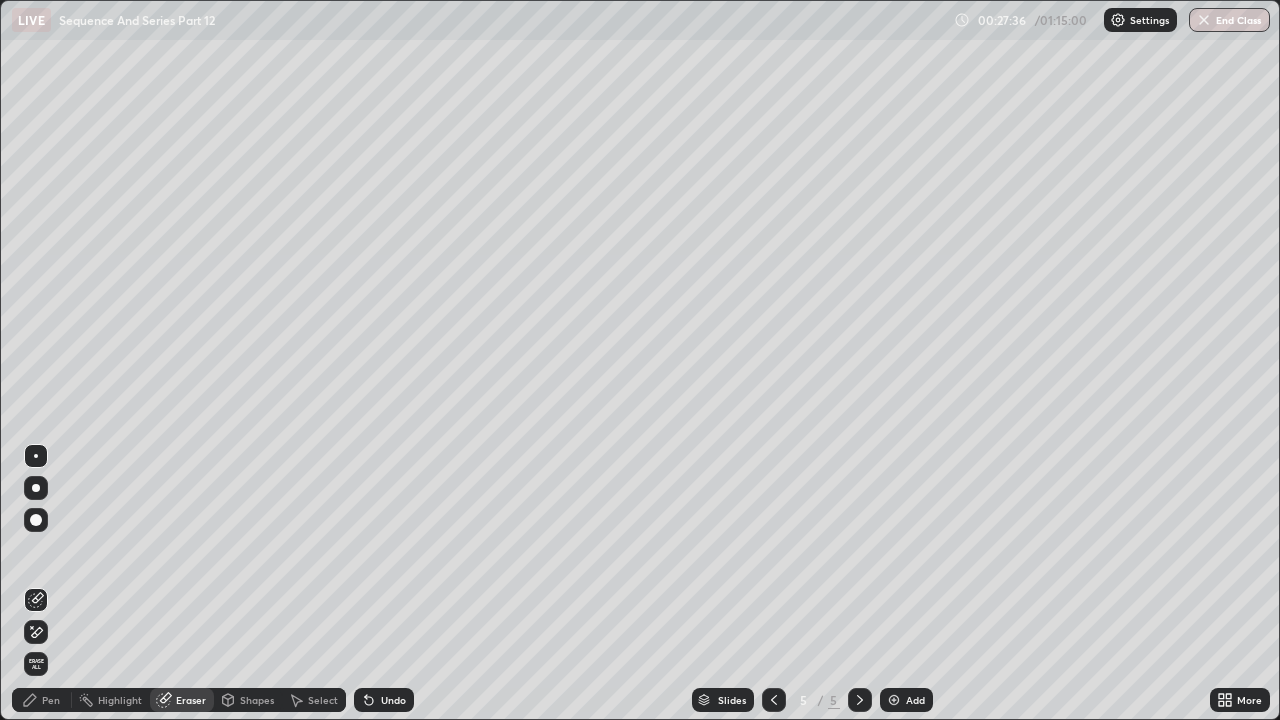 click on "Pen" at bounding box center [51, 700] 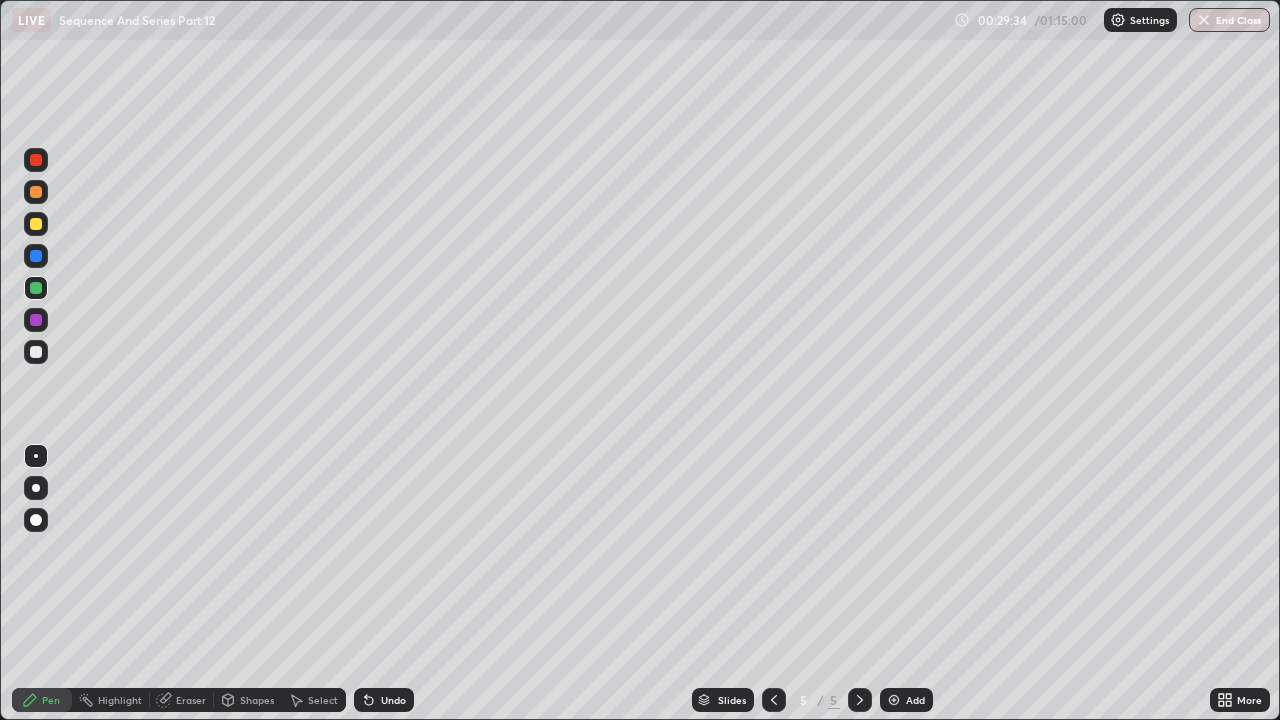 click on "Eraser" at bounding box center (191, 700) 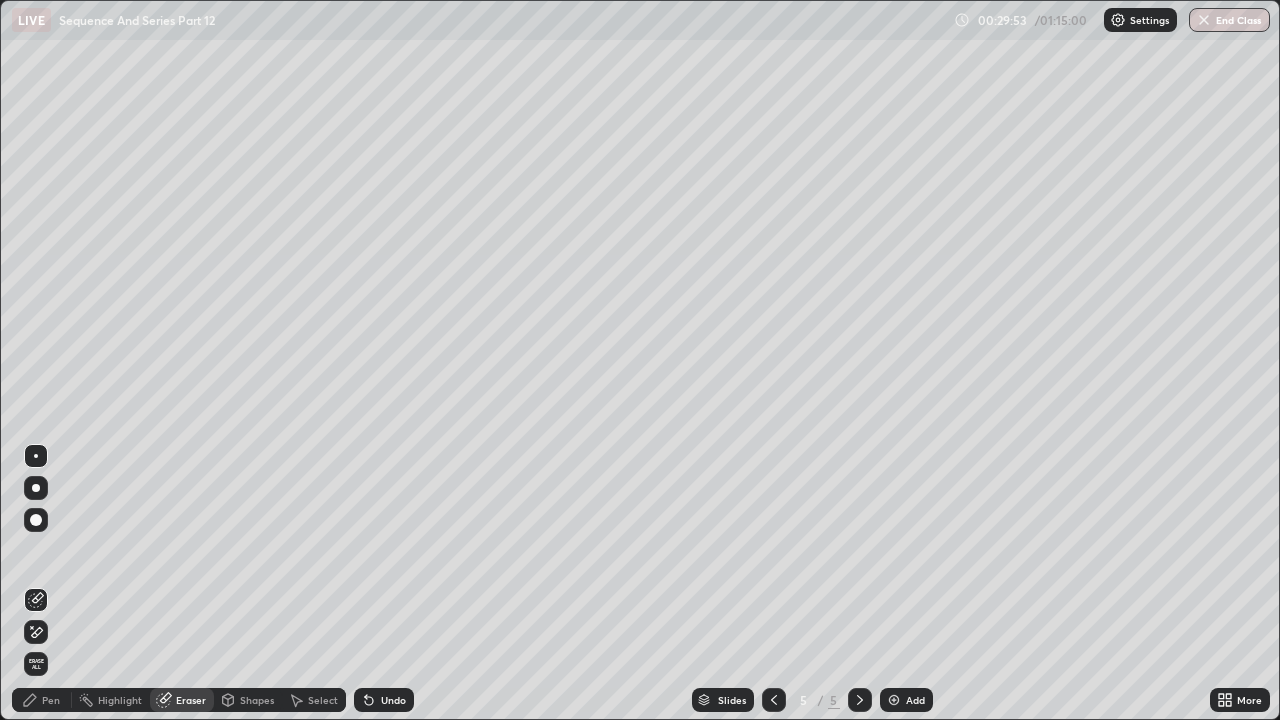 click on "Pen" at bounding box center [51, 700] 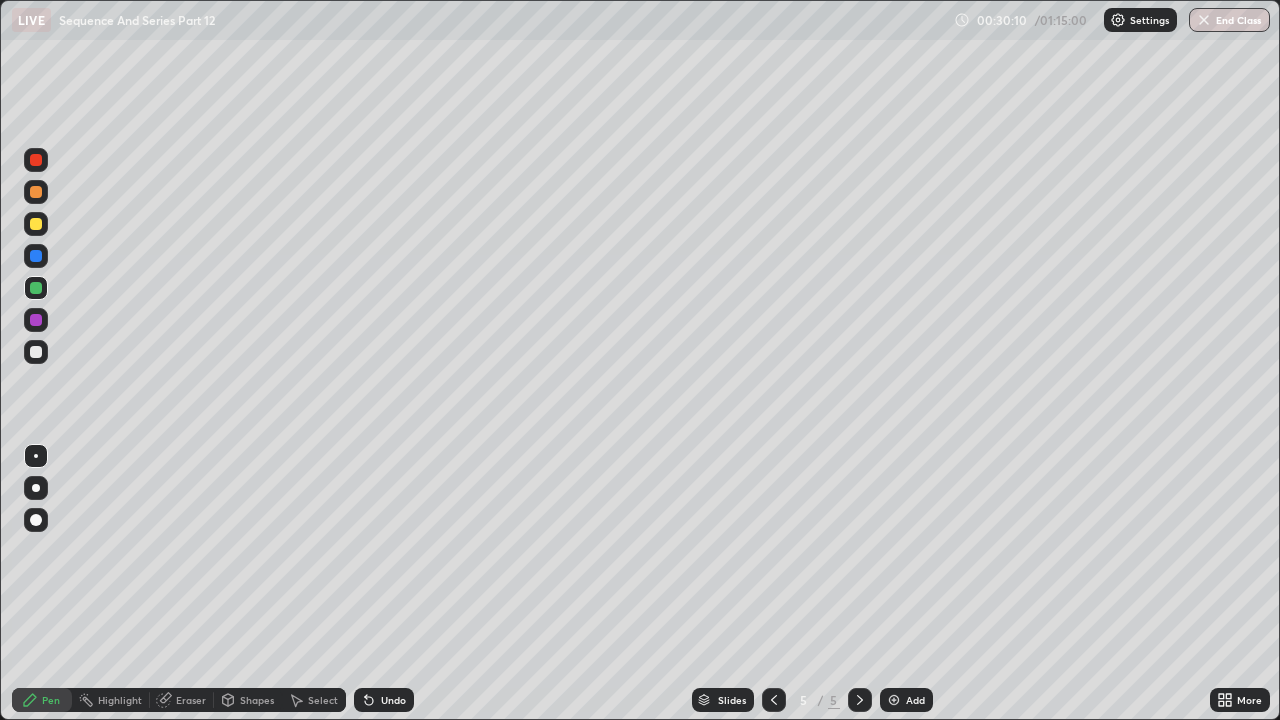 click at bounding box center [36, 192] 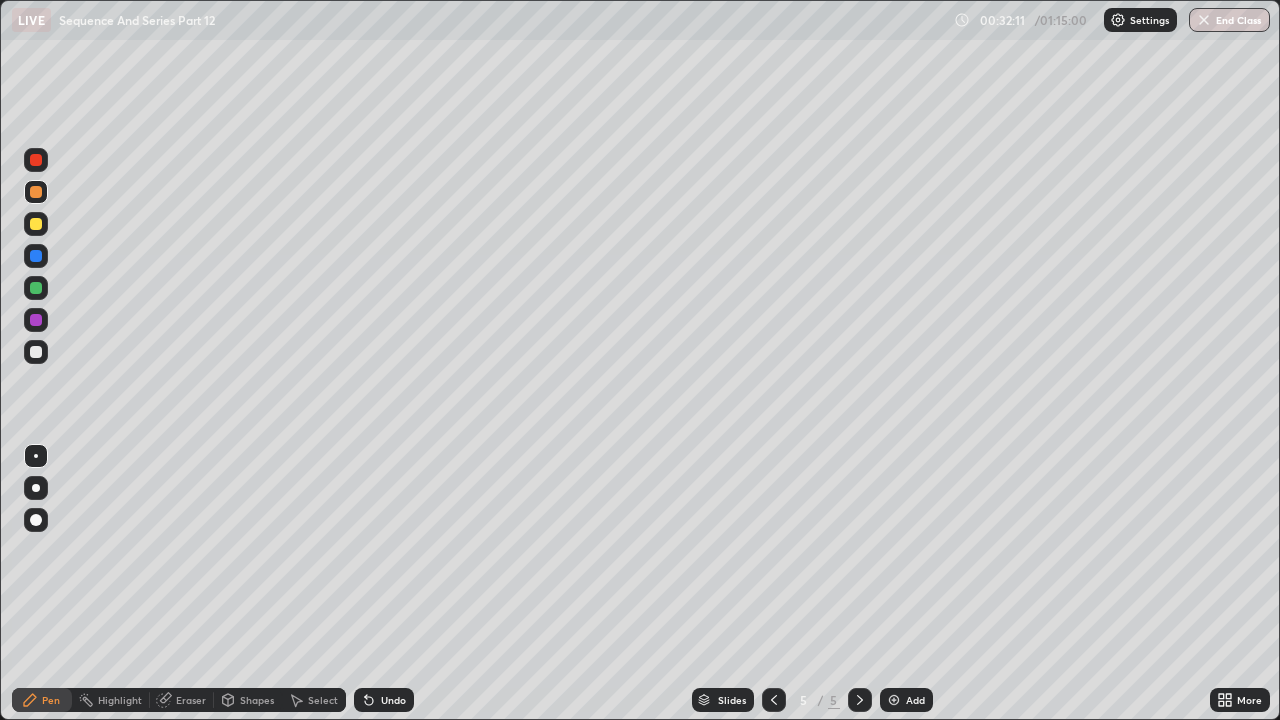 click on "Eraser" at bounding box center [191, 700] 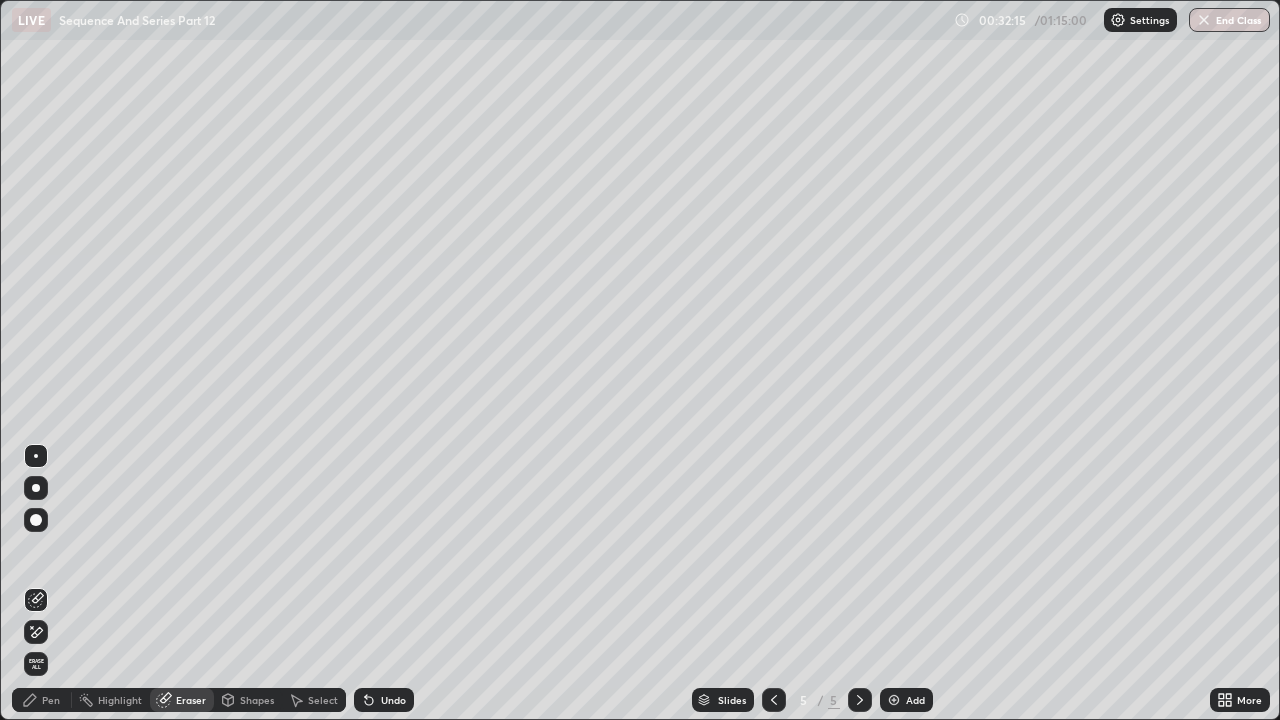 click on "Pen" at bounding box center [42, 700] 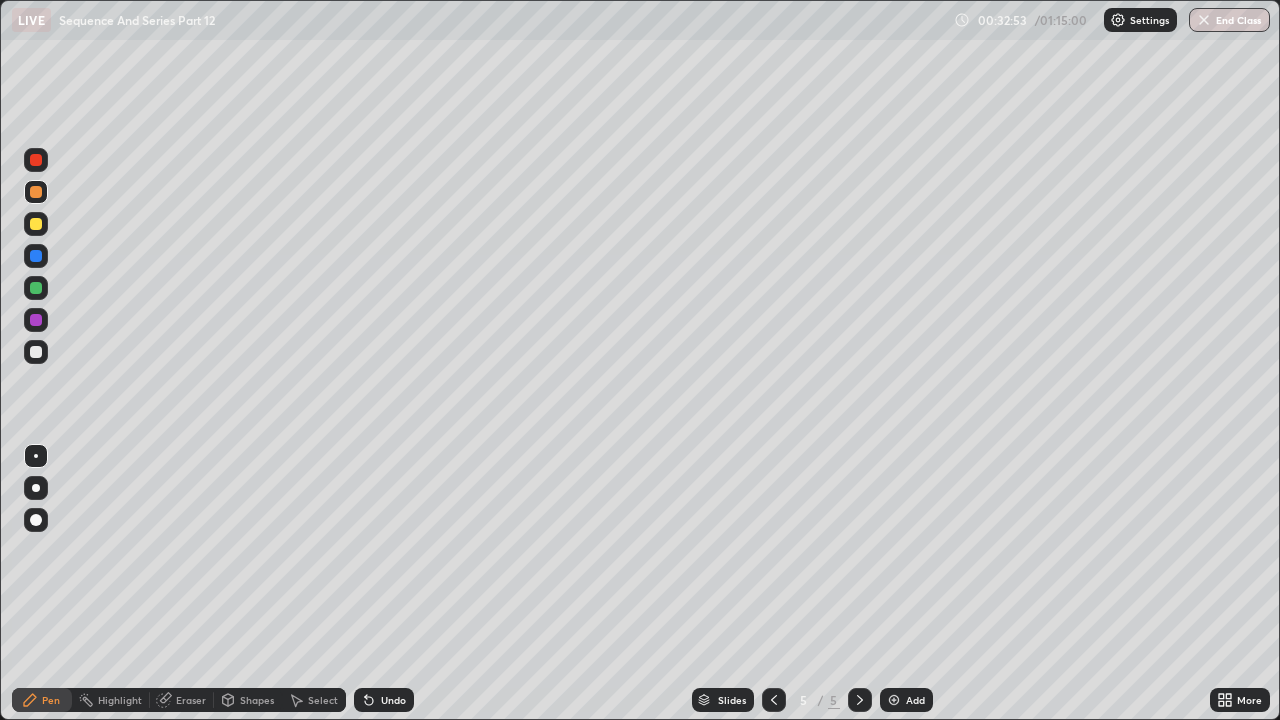 click at bounding box center (36, 256) 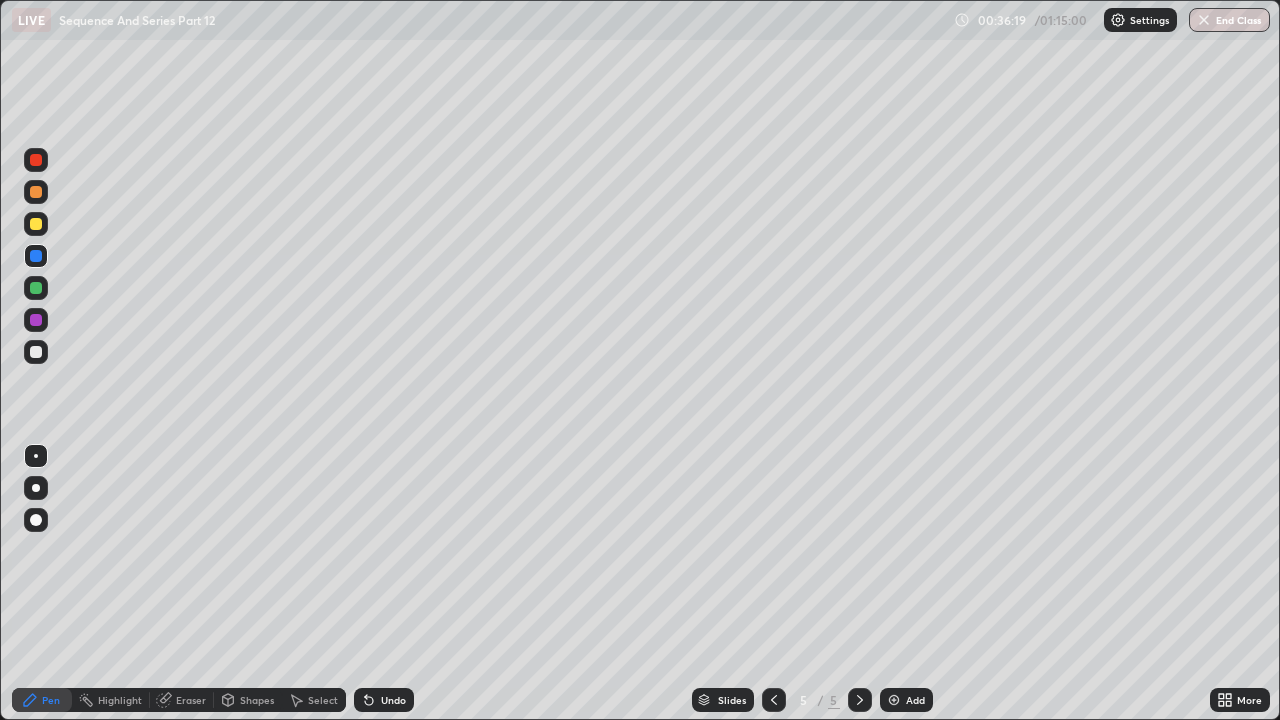click at bounding box center [894, 700] 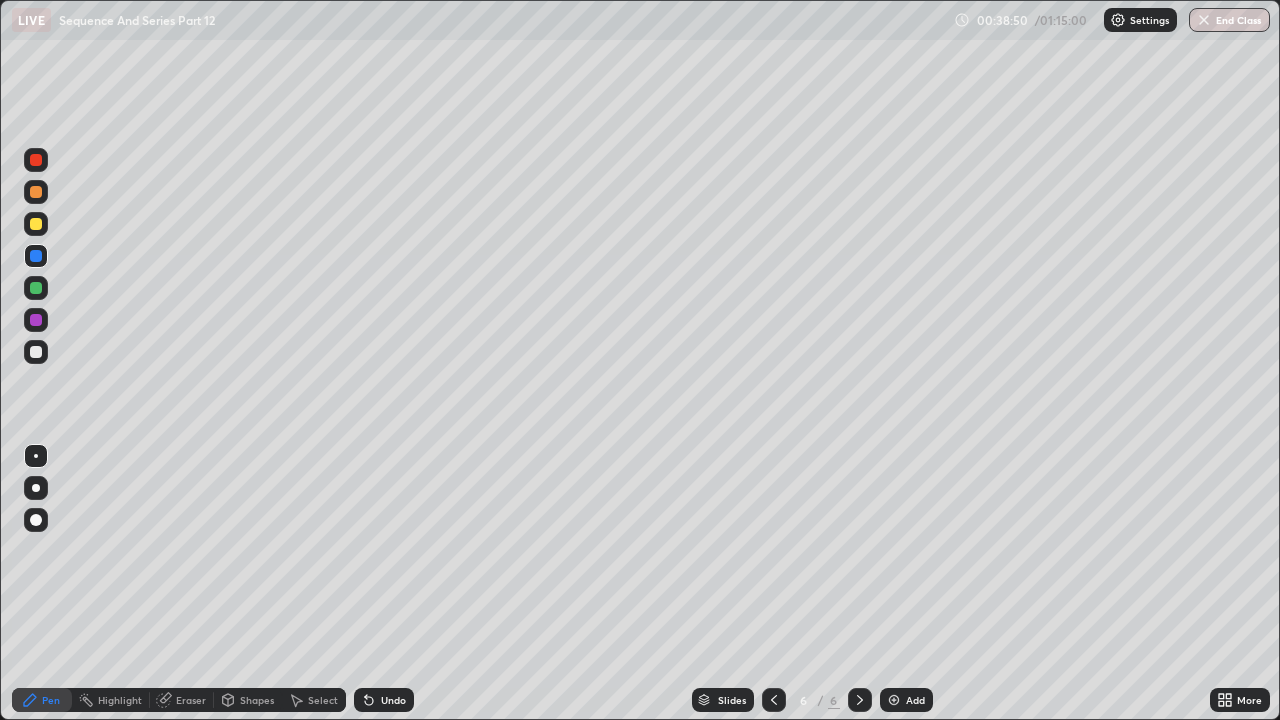 click 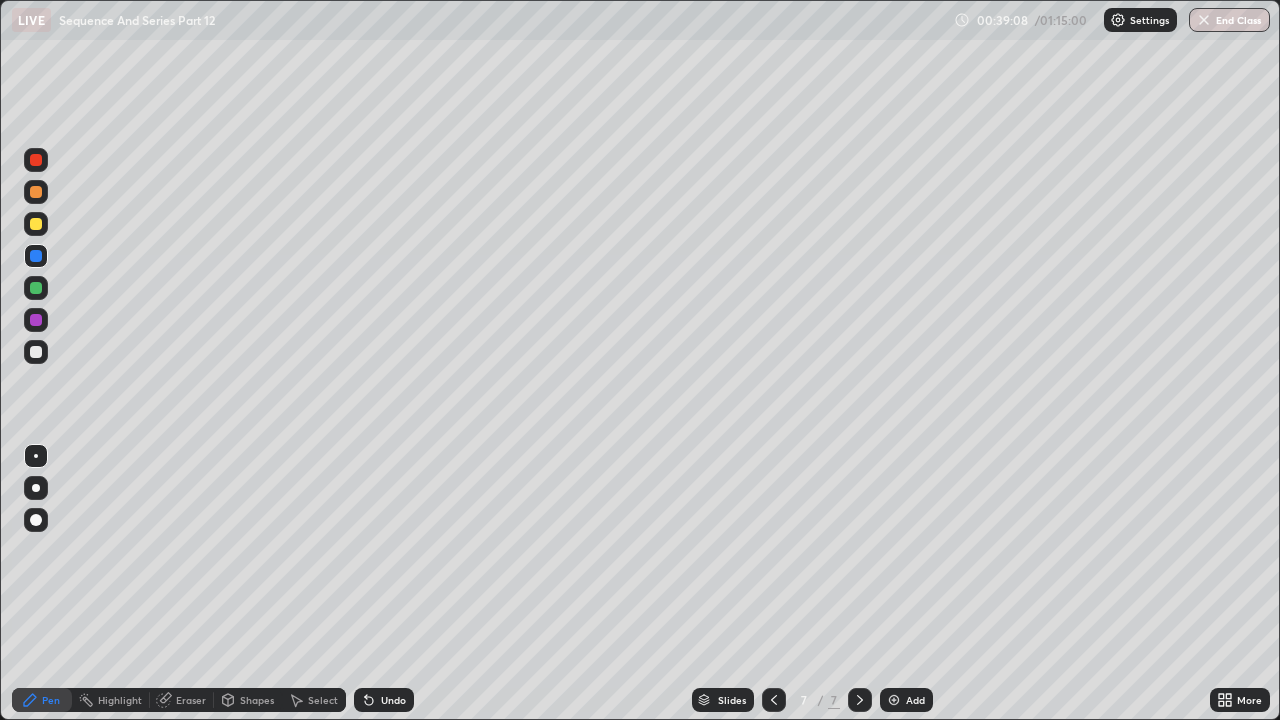 click on "Eraser" at bounding box center (191, 700) 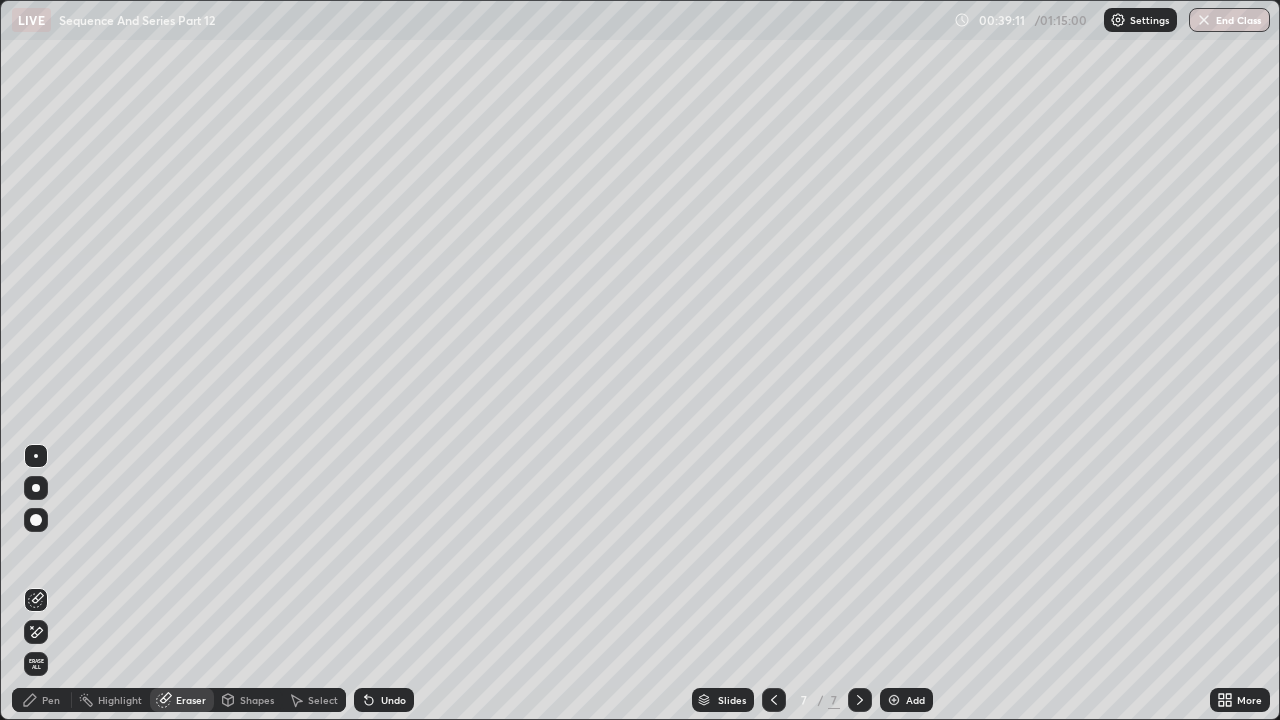 click on "Pen" at bounding box center (51, 700) 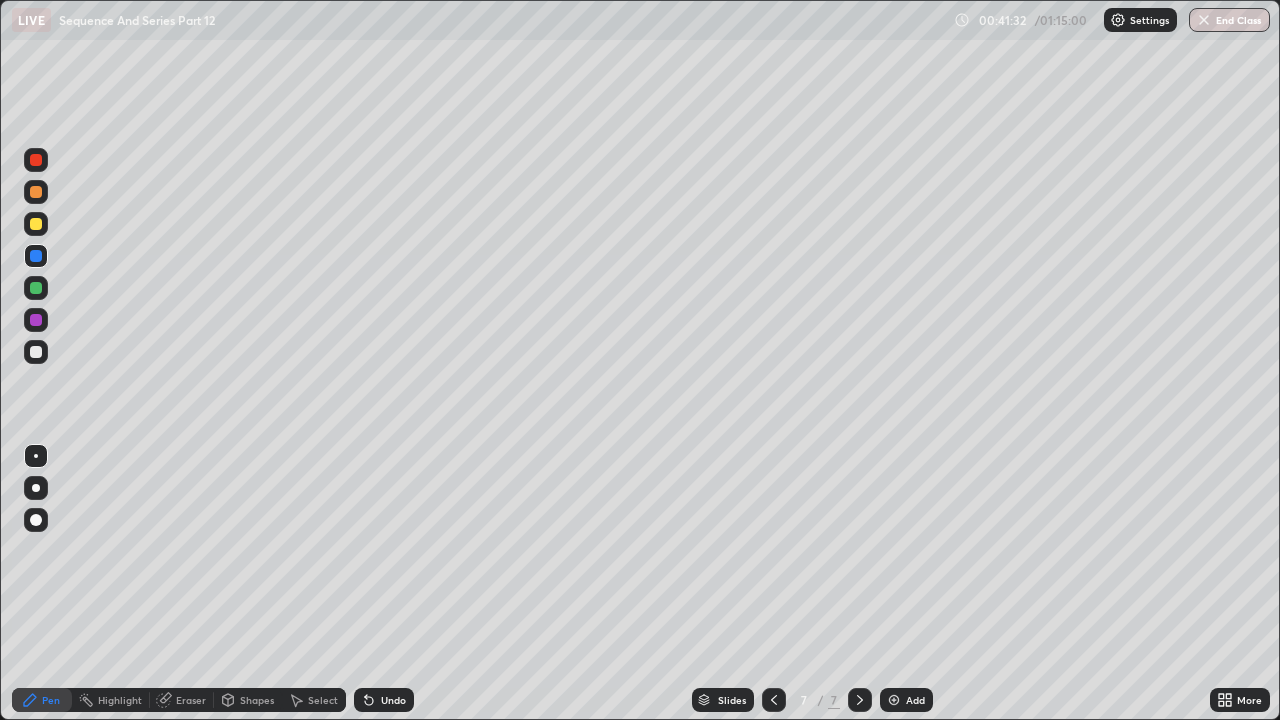 click on "Eraser" at bounding box center [191, 700] 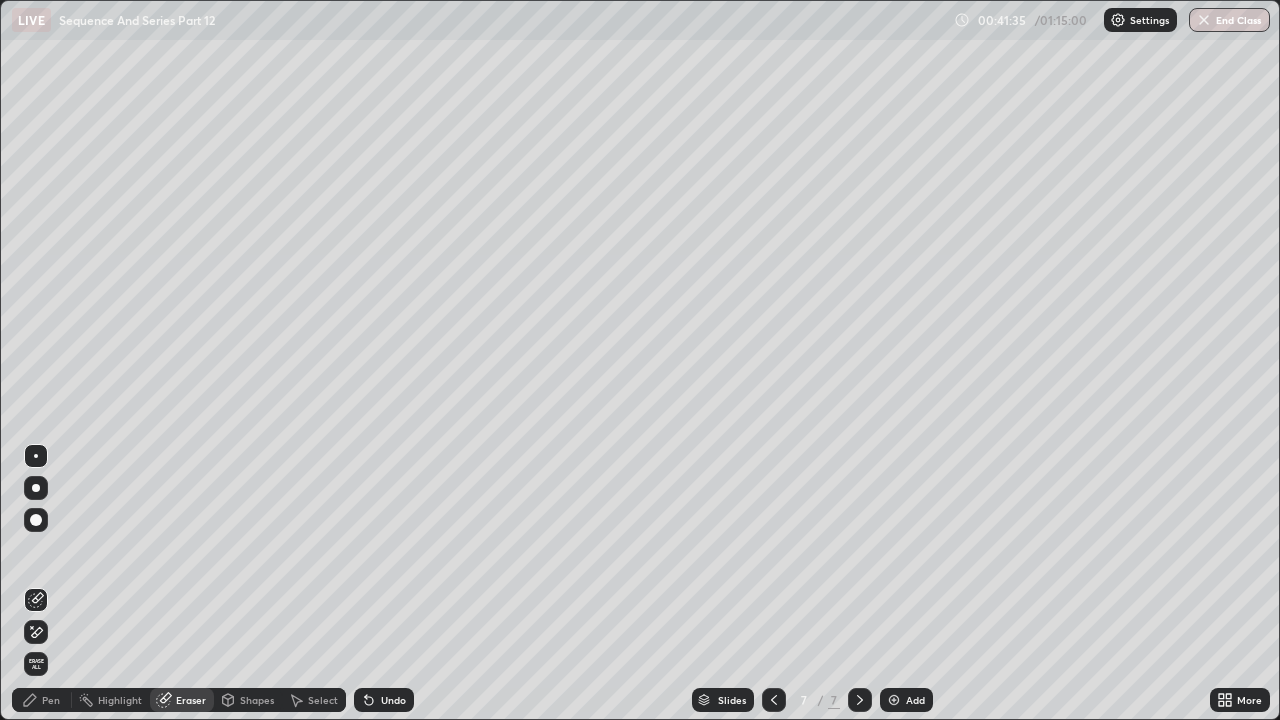 click on "Pen" at bounding box center [51, 700] 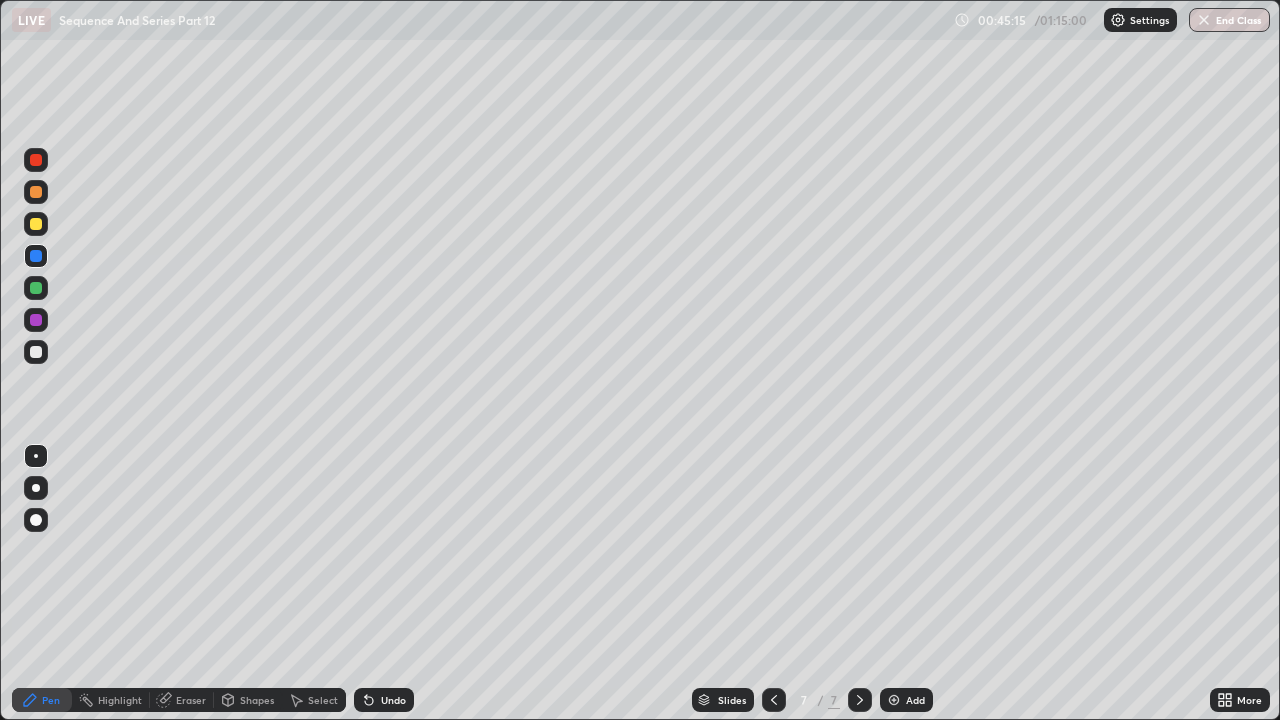 click at bounding box center (894, 700) 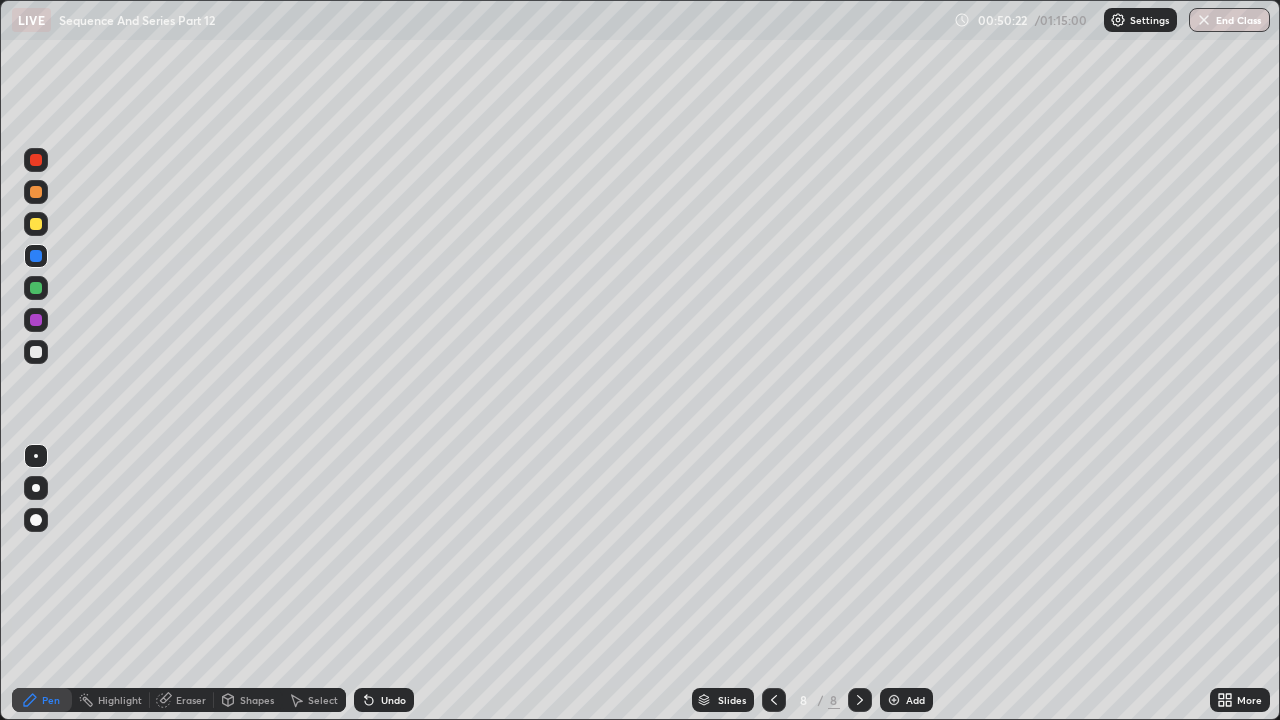 click at bounding box center (36, 160) 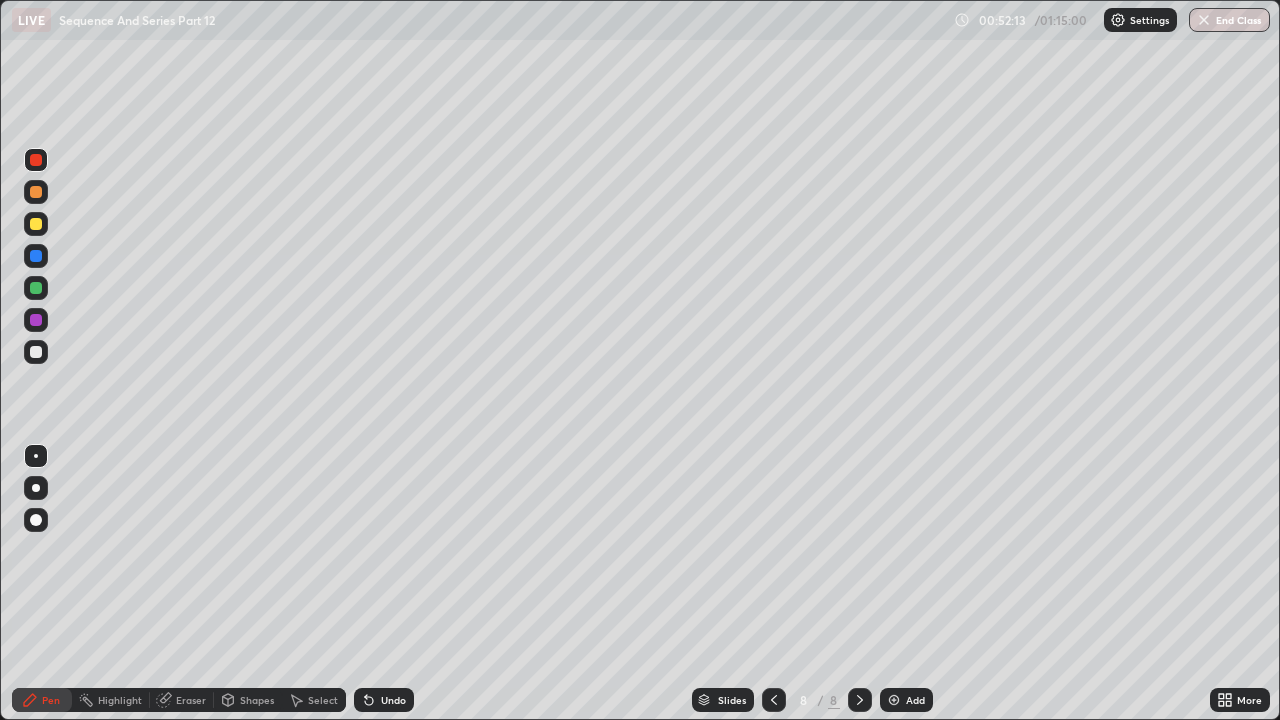 click on "Eraser" at bounding box center [182, 700] 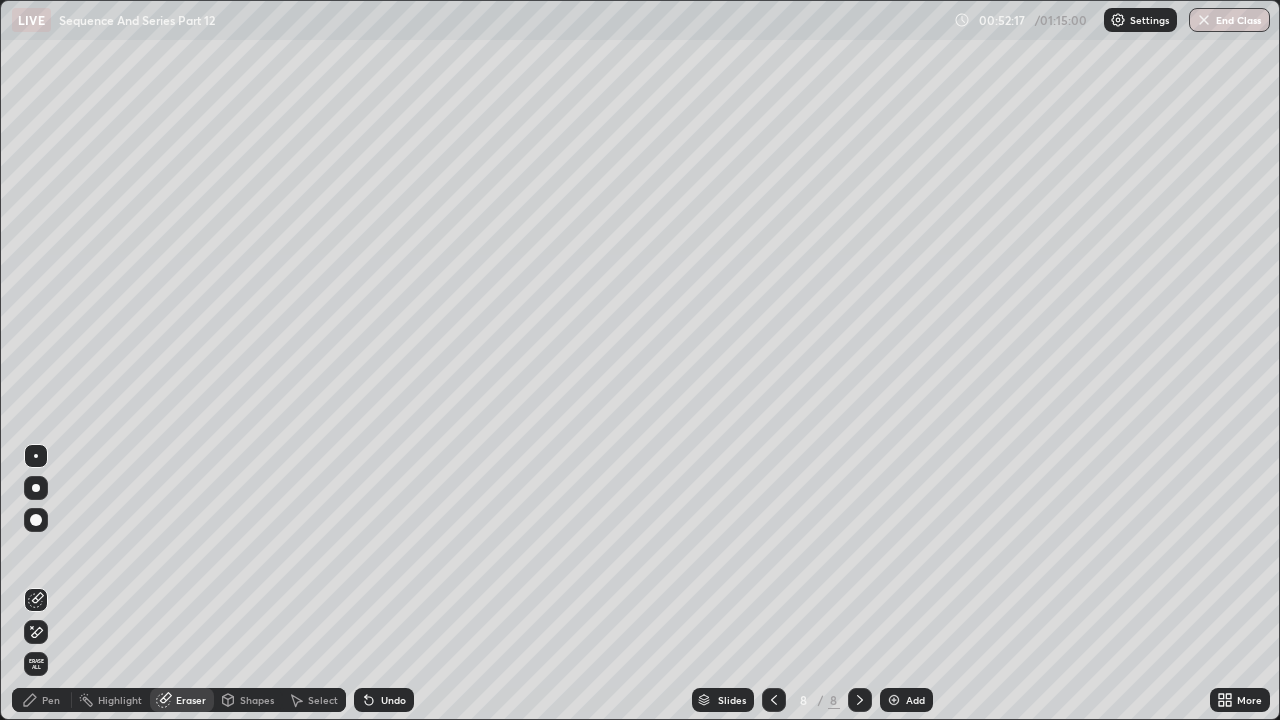 click on "Pen" at bounding box center (51, 700) 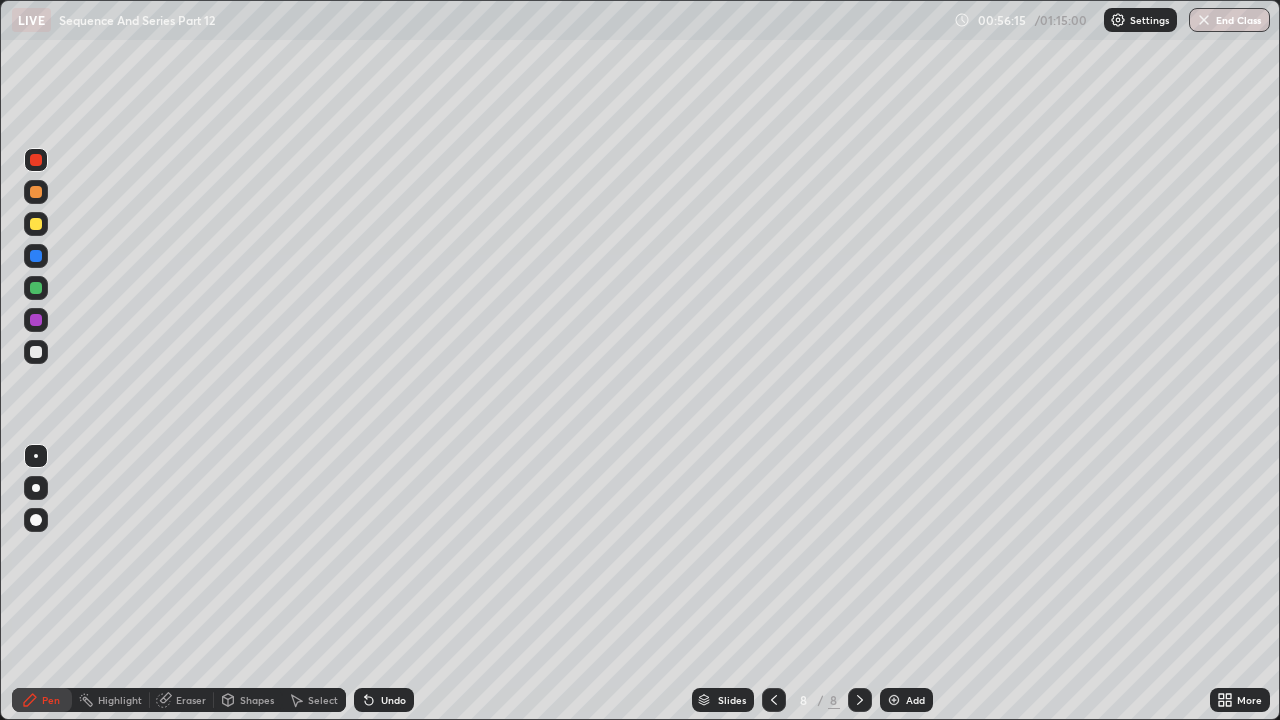 click at bounding box center [894, 700] 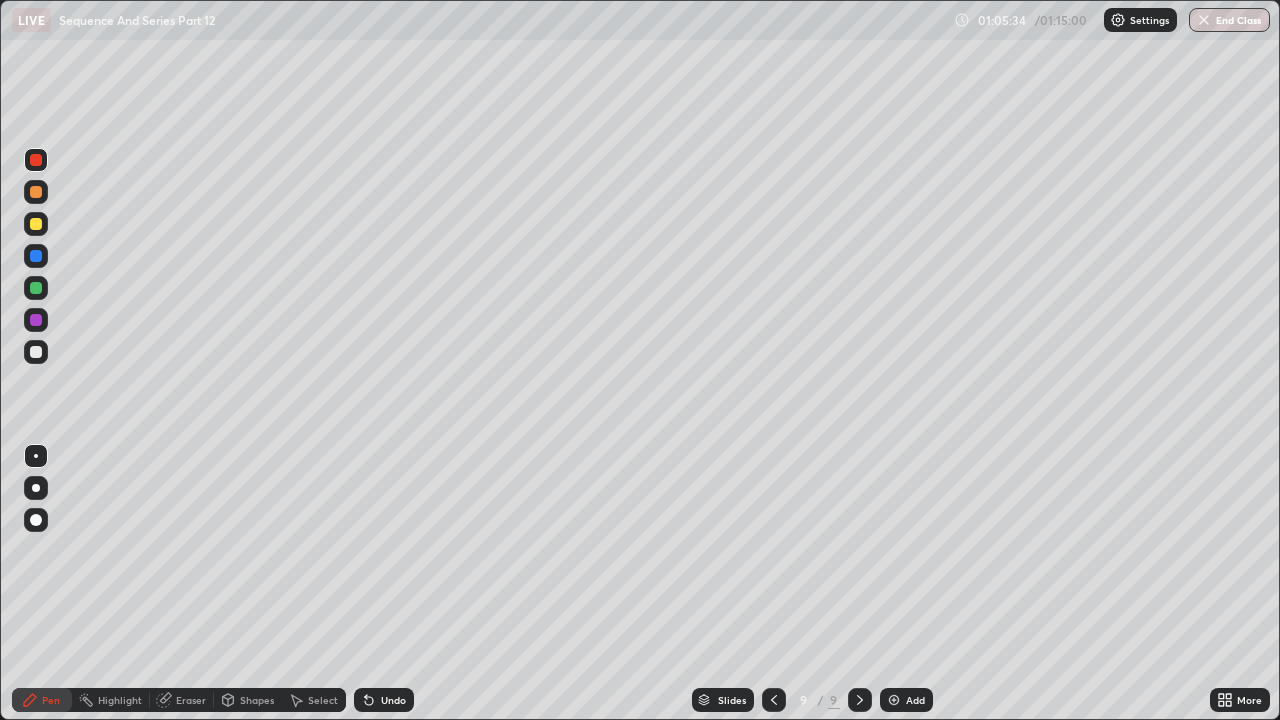 click on "Highlight" at bounding box center (120, 700) 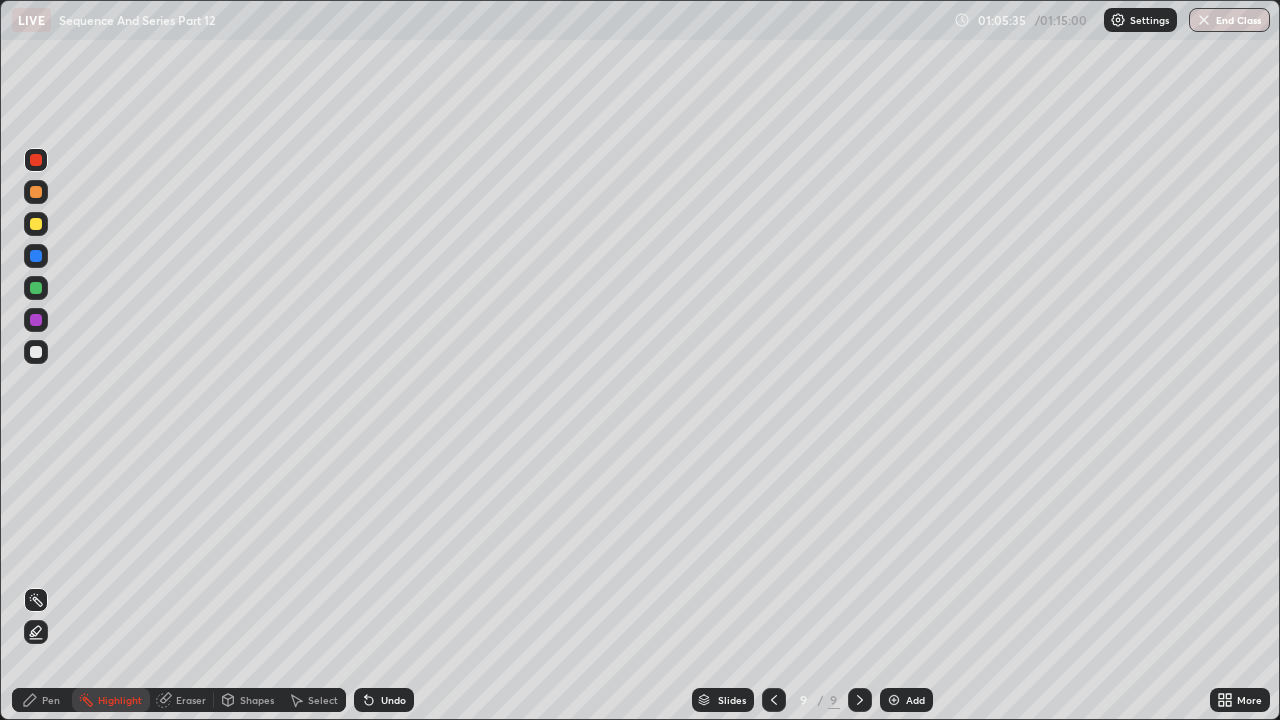 click on "Eraser" at bounding box center [191, 700] 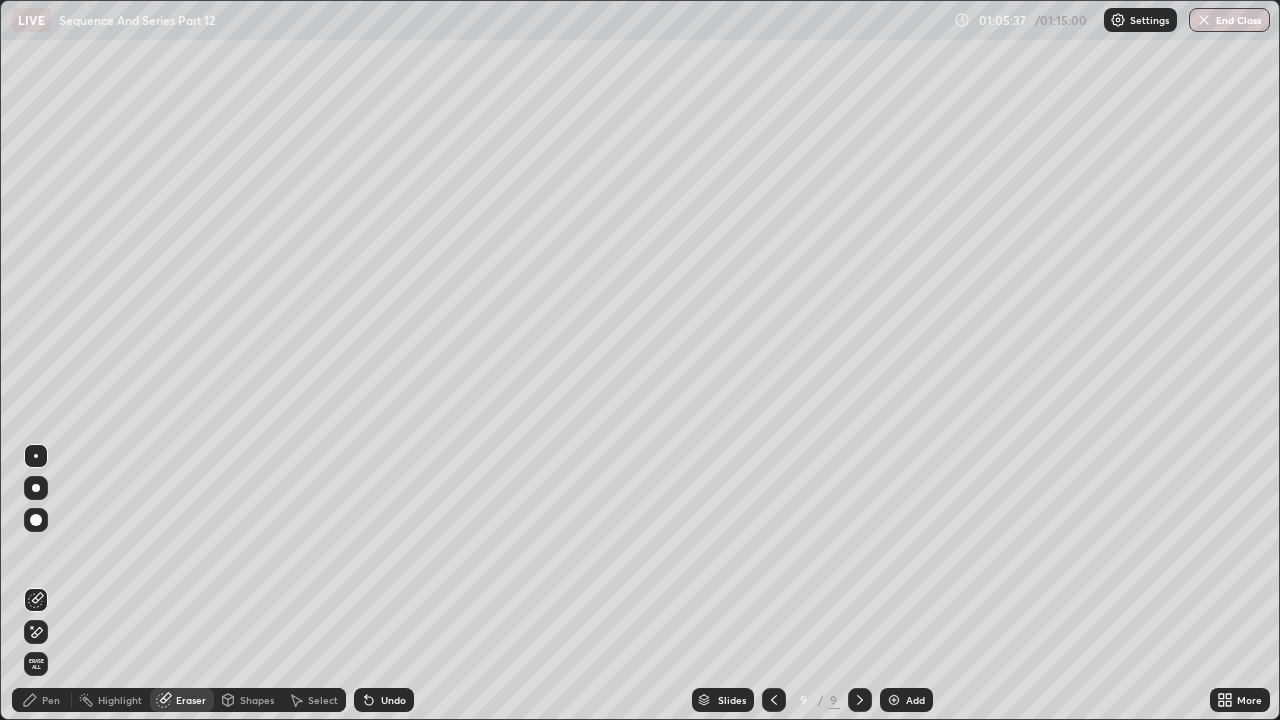 click on "Pen" at bounding box center (51, 700) 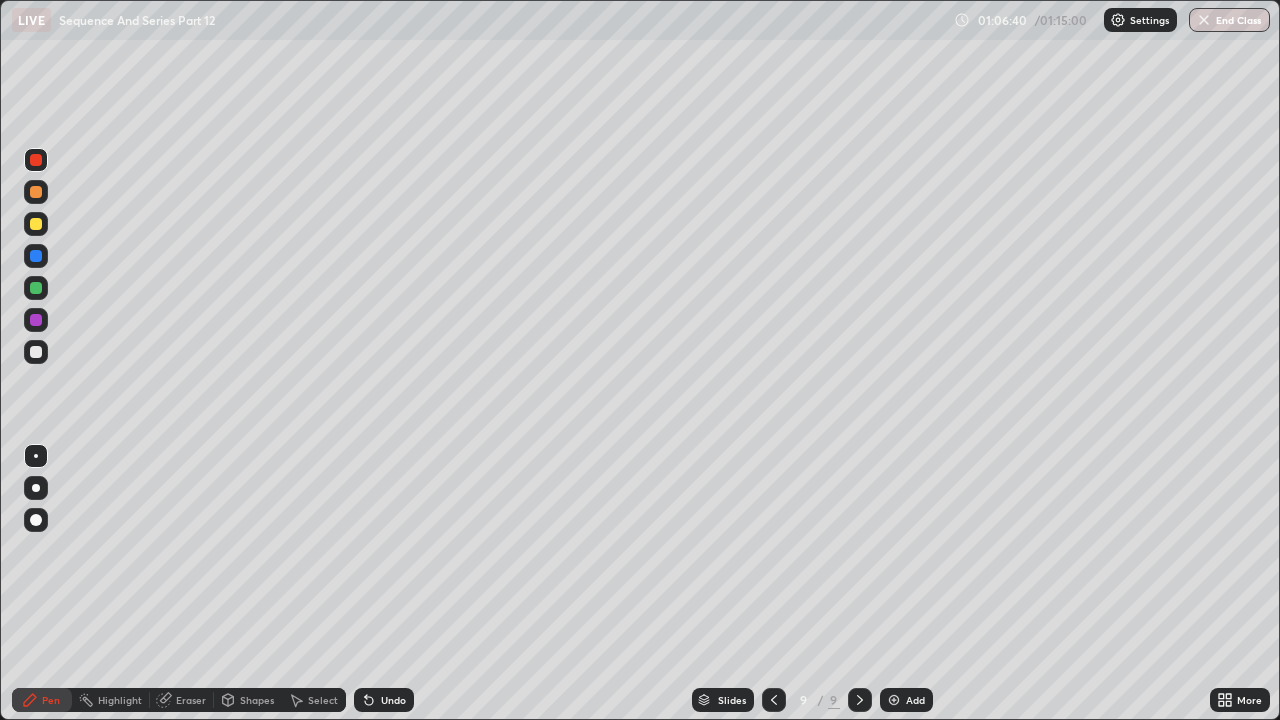 click on "Shapes" at bounding box center [257, 700] 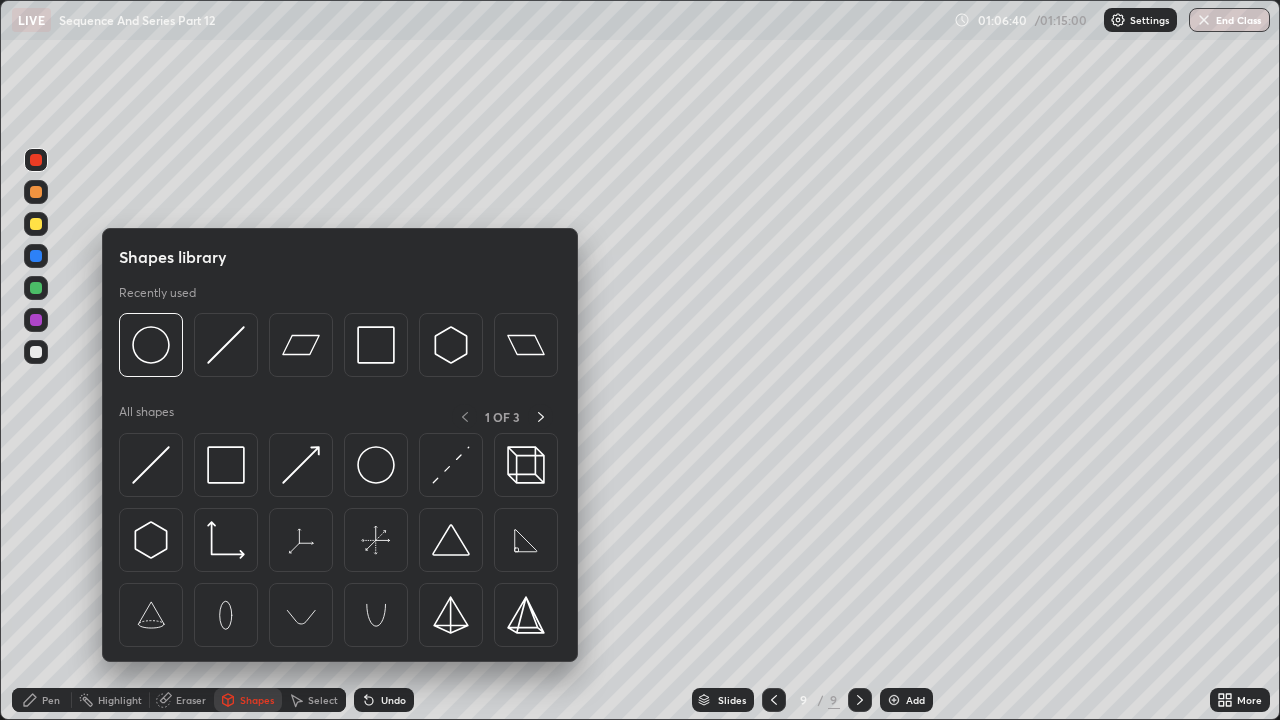 click on "Eraser" at bounding box center (191, 700) 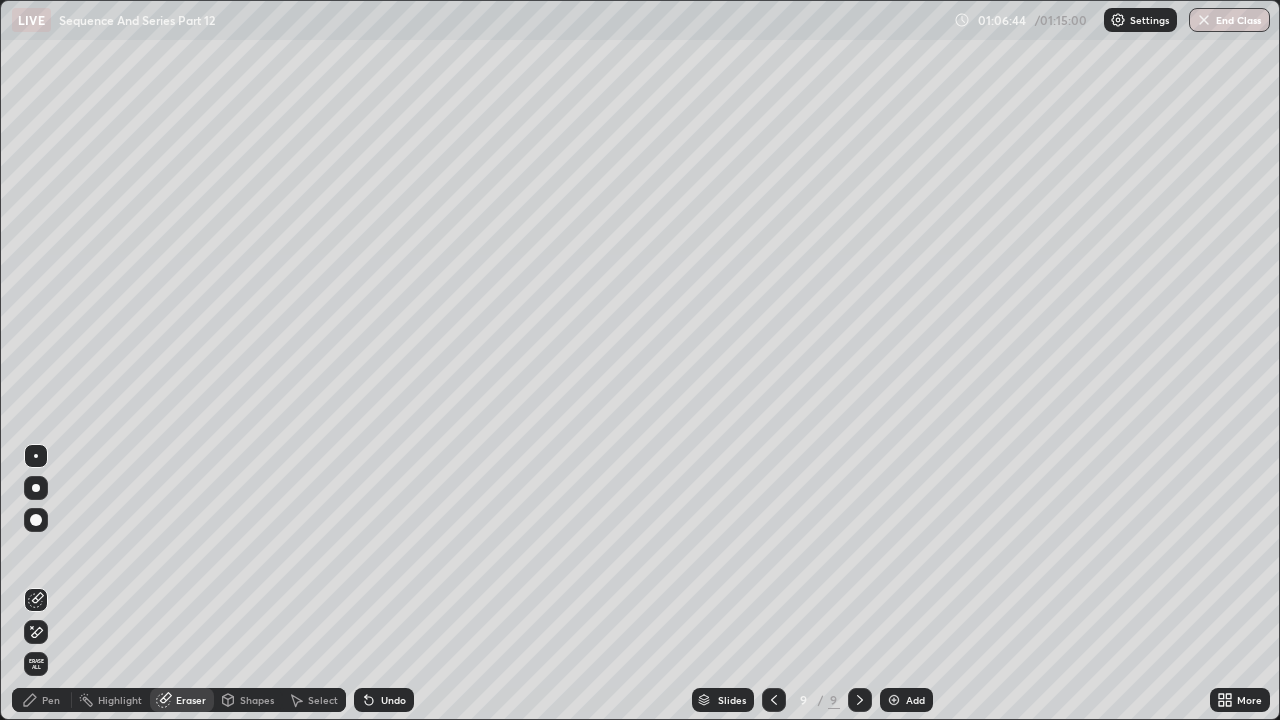 click 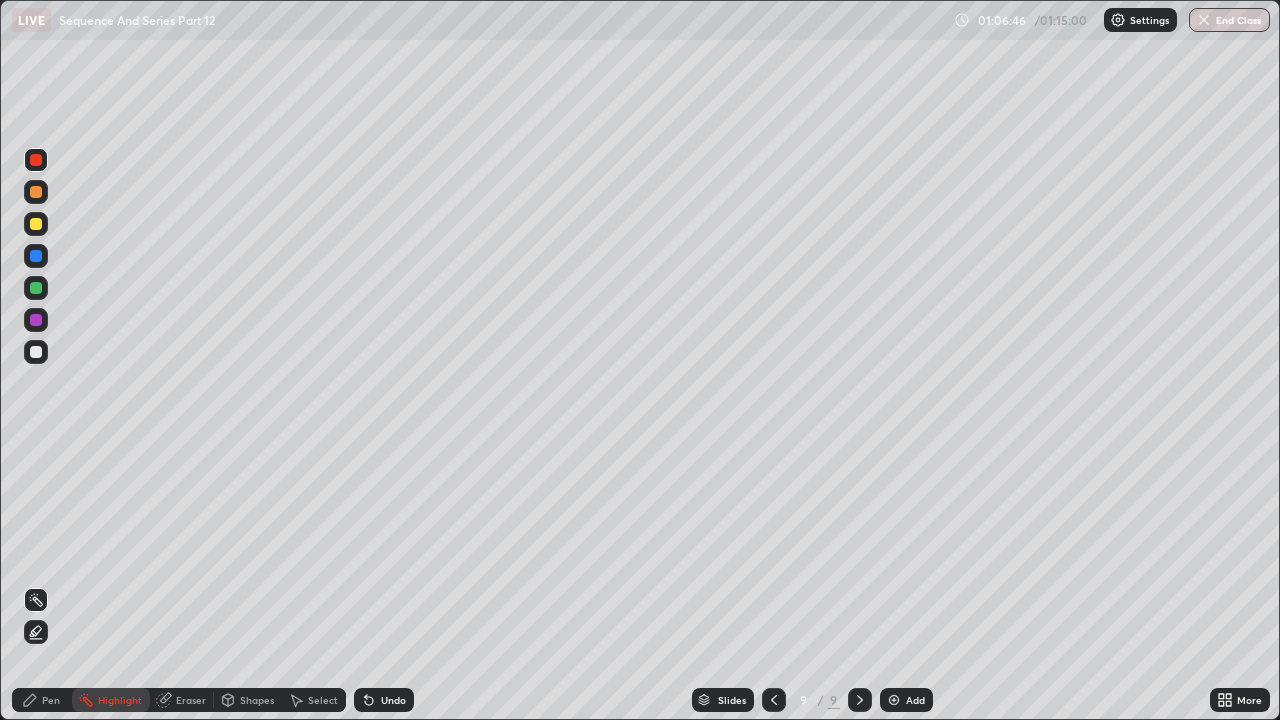 click 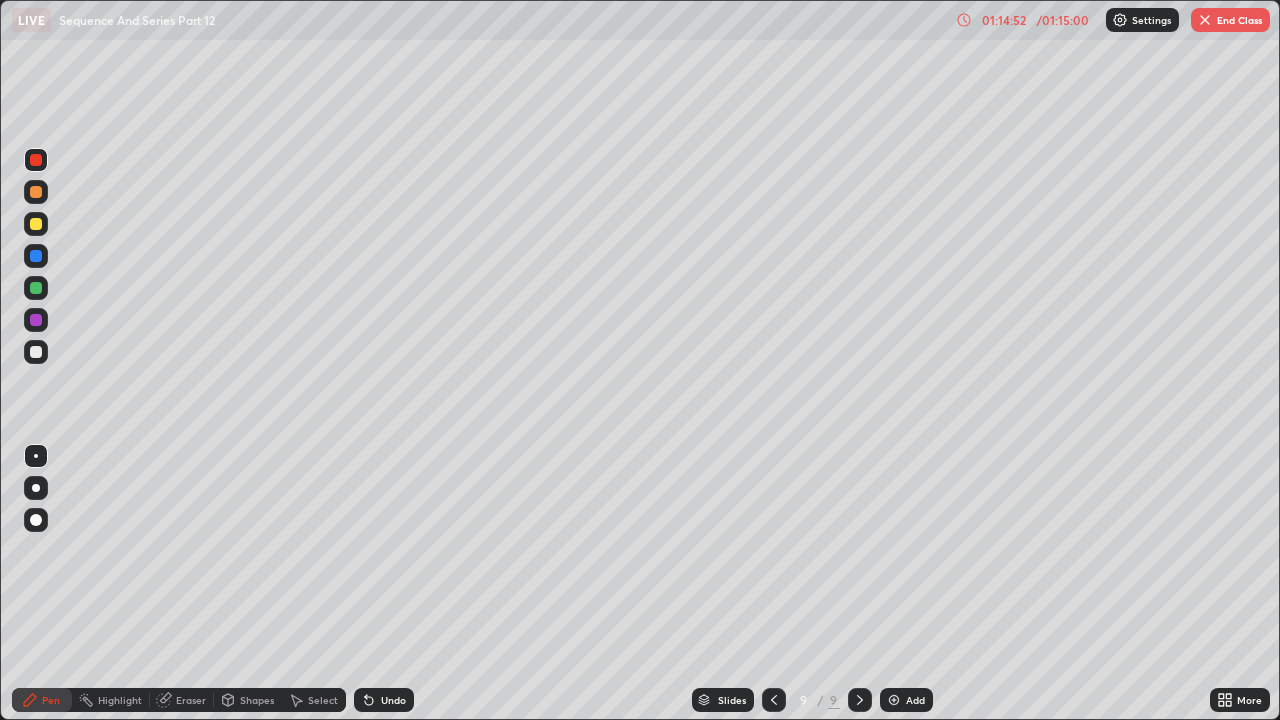 click at bounding box center (1205, 20) 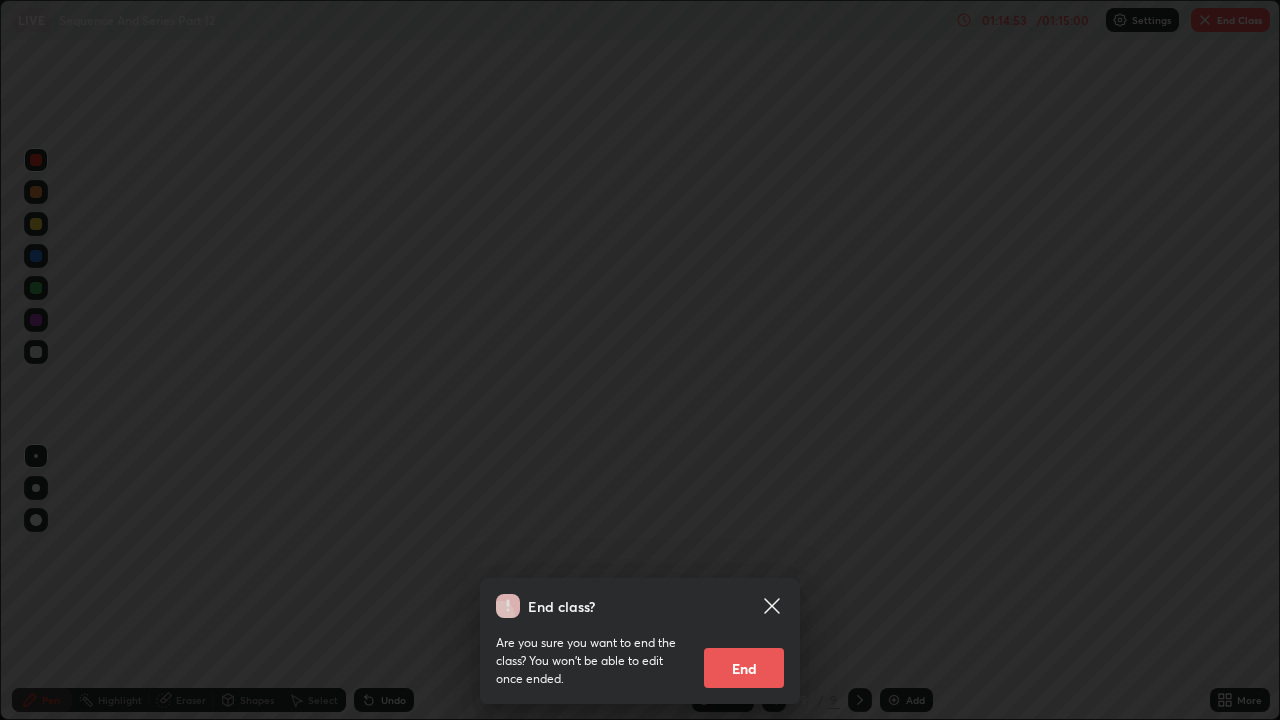 click on "End" at bounding box center (744, 668) 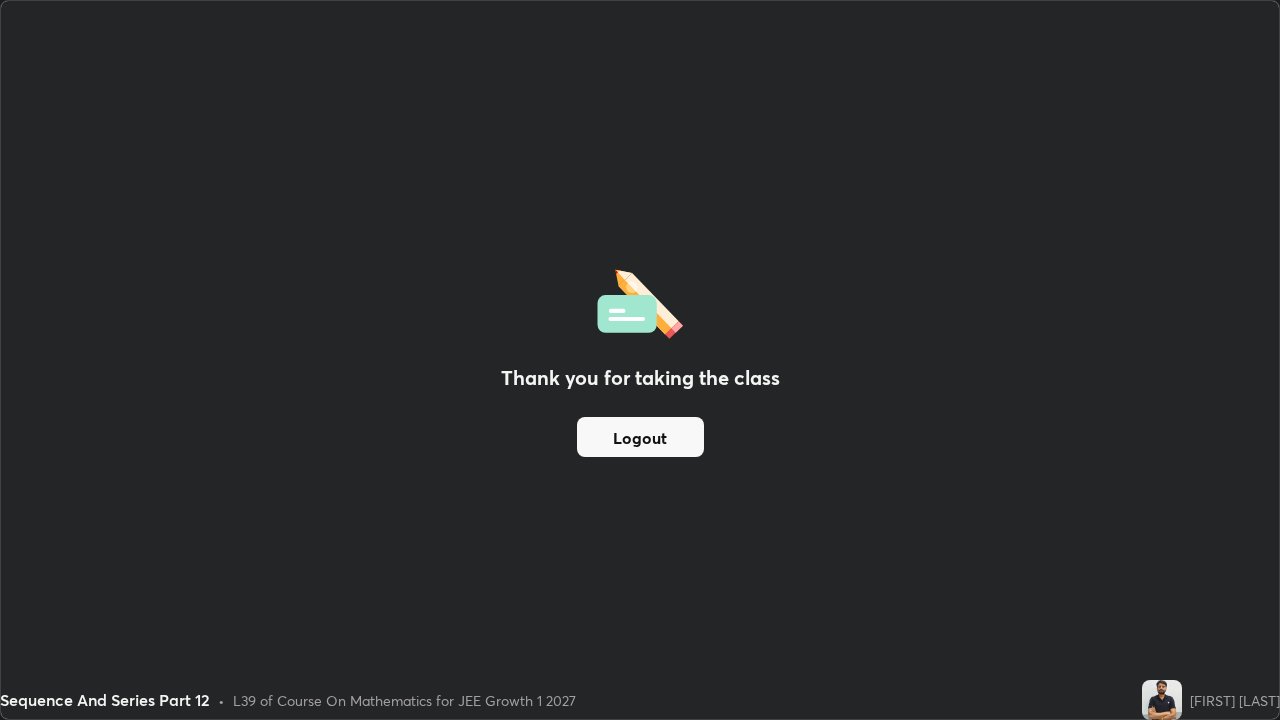 click on "Logout" at bounding box center [640, 437] 